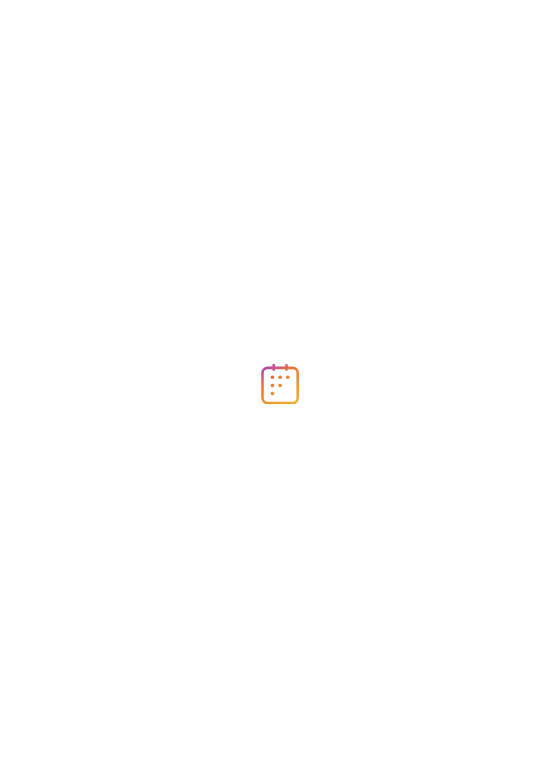 scroll, scrollTop: 0, scrollLeft: 0, axis: both 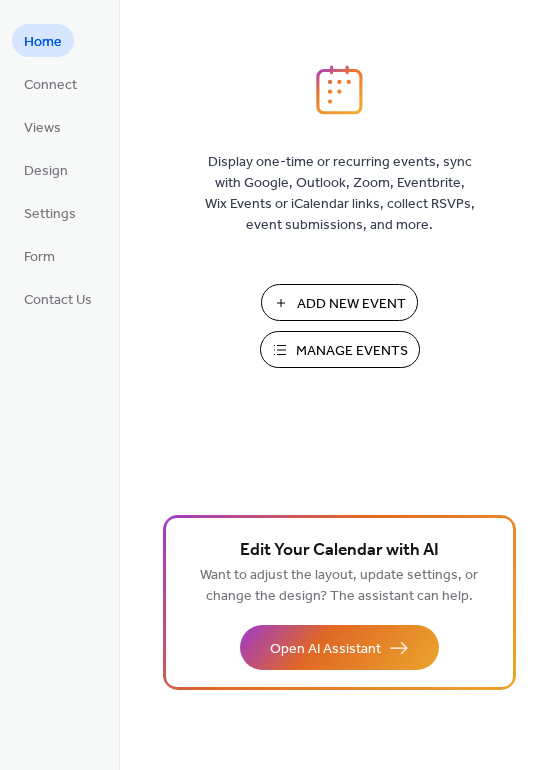 click on "Manage Events" at bounding box center [352, 351] 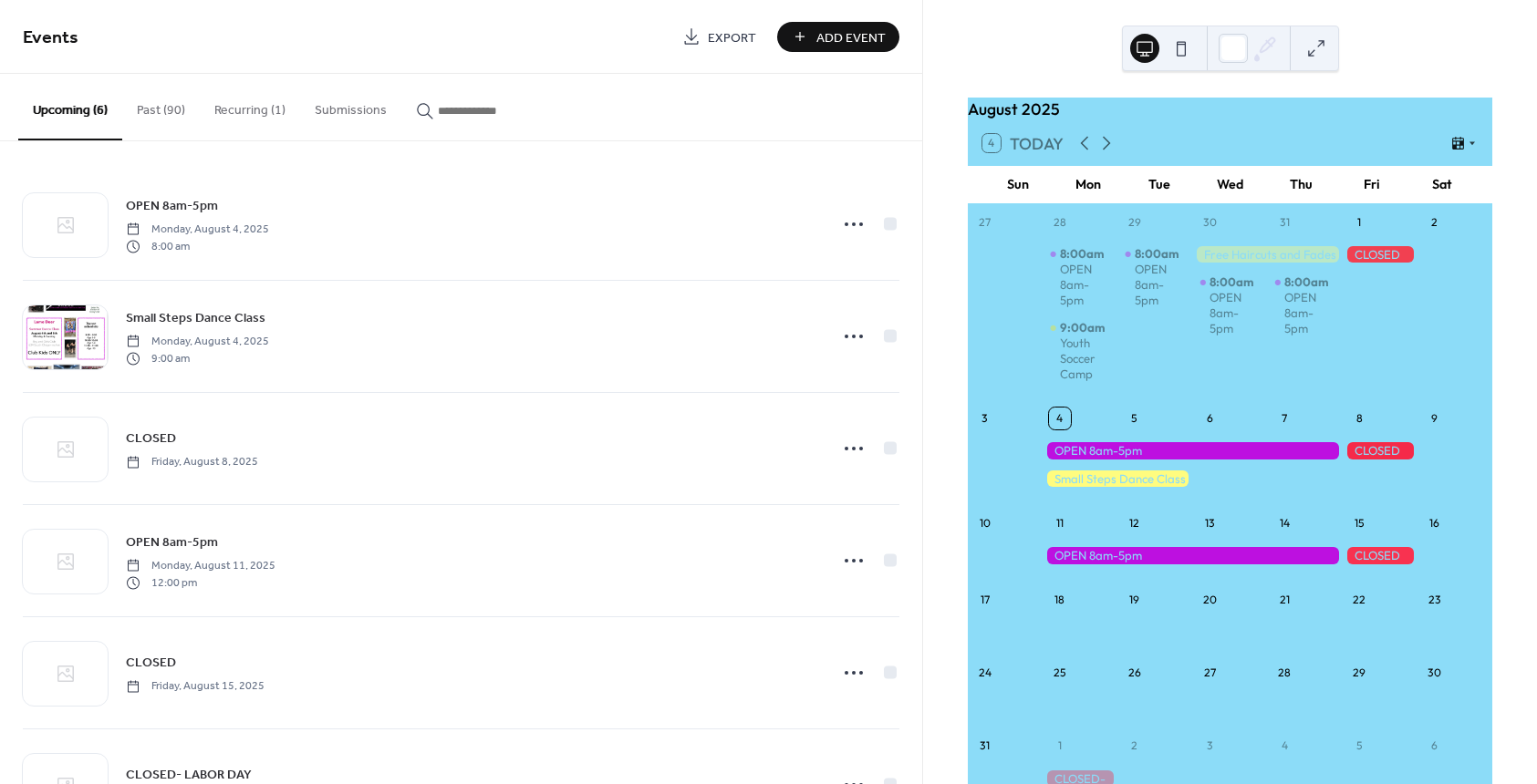 scroll, scrollTop: 0, scrollLeft: 0, axis: both 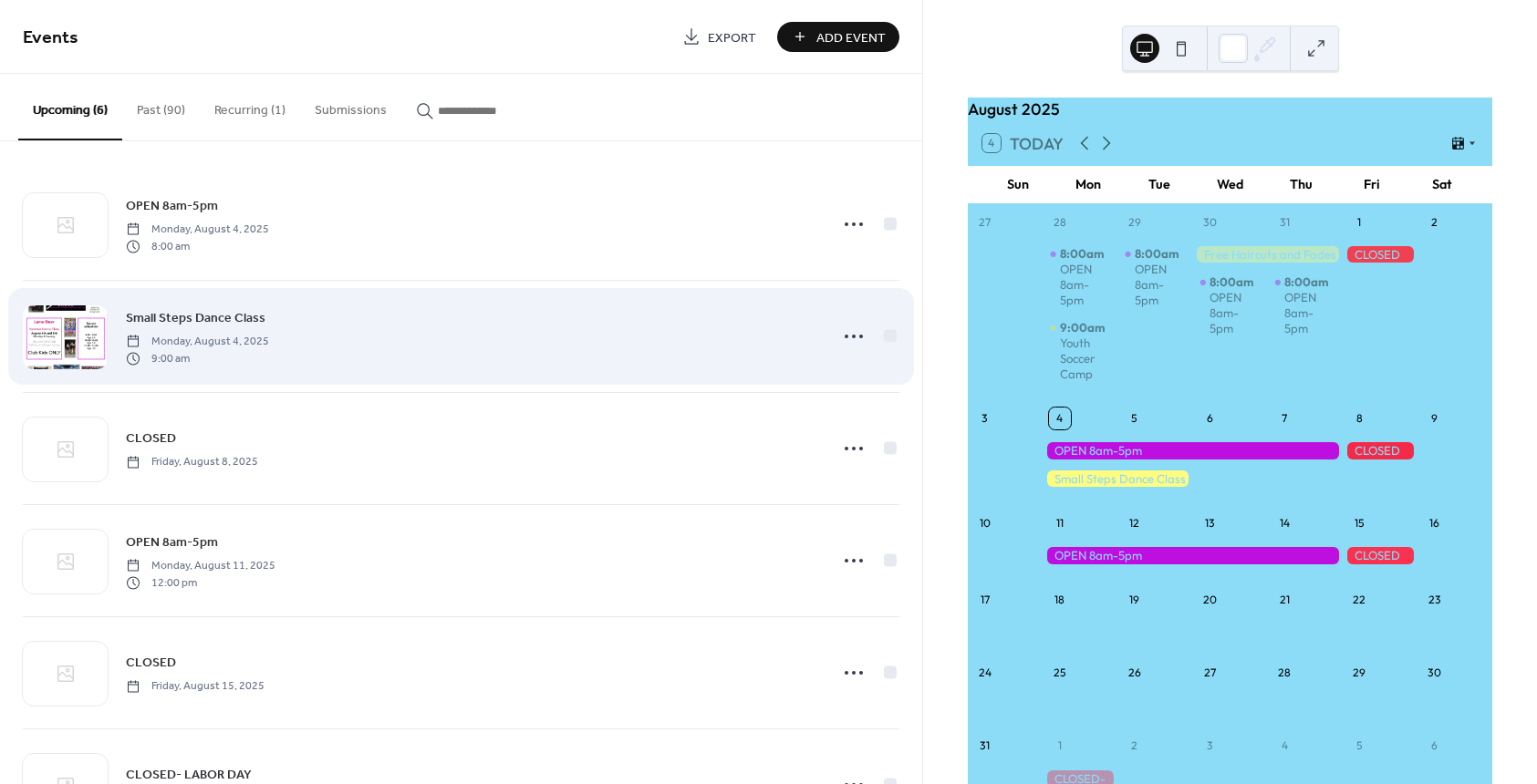 click at bounding box center [65, 337] 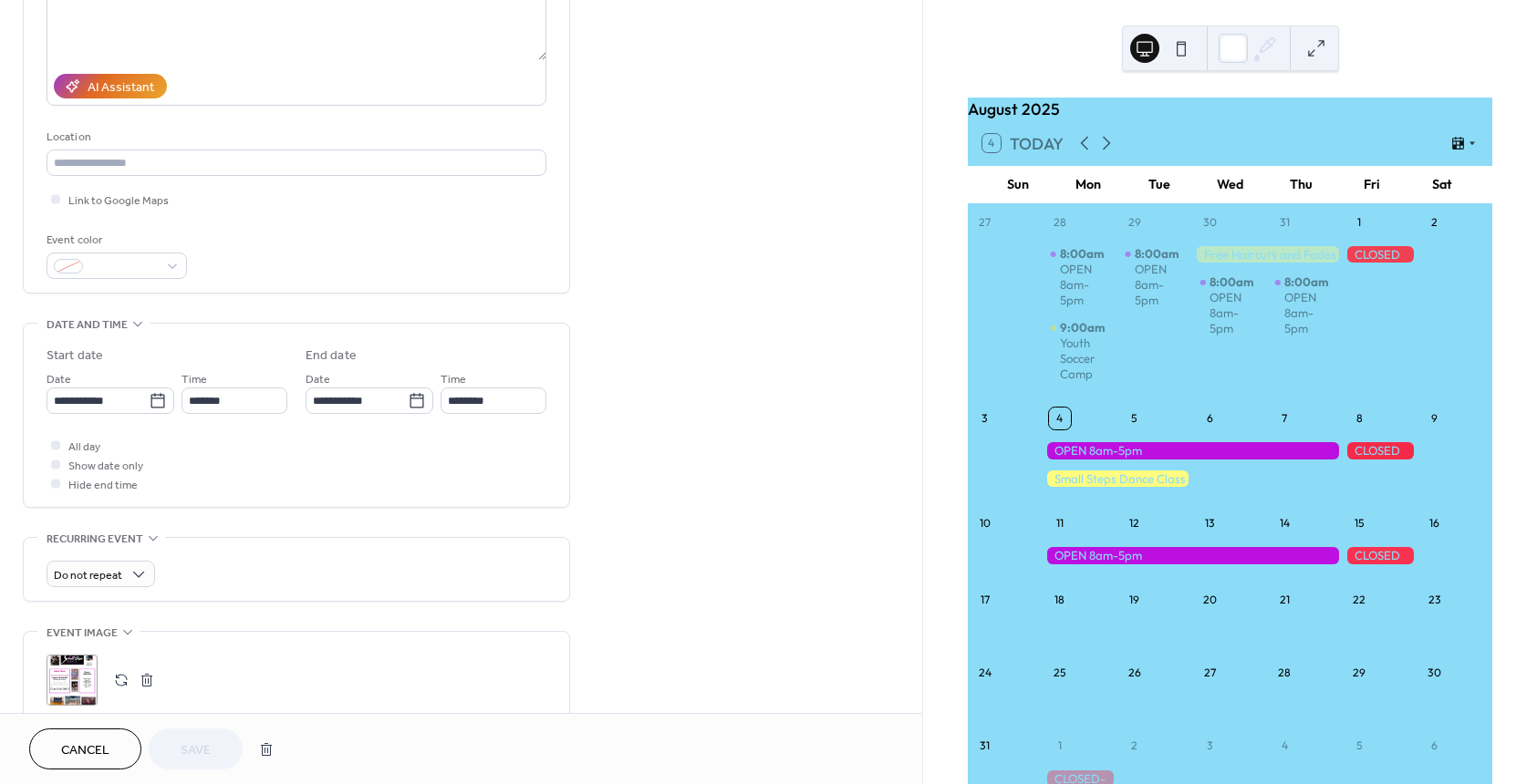 scroll, scrollTop: 273, scrollLeft: 0, axis: vertical 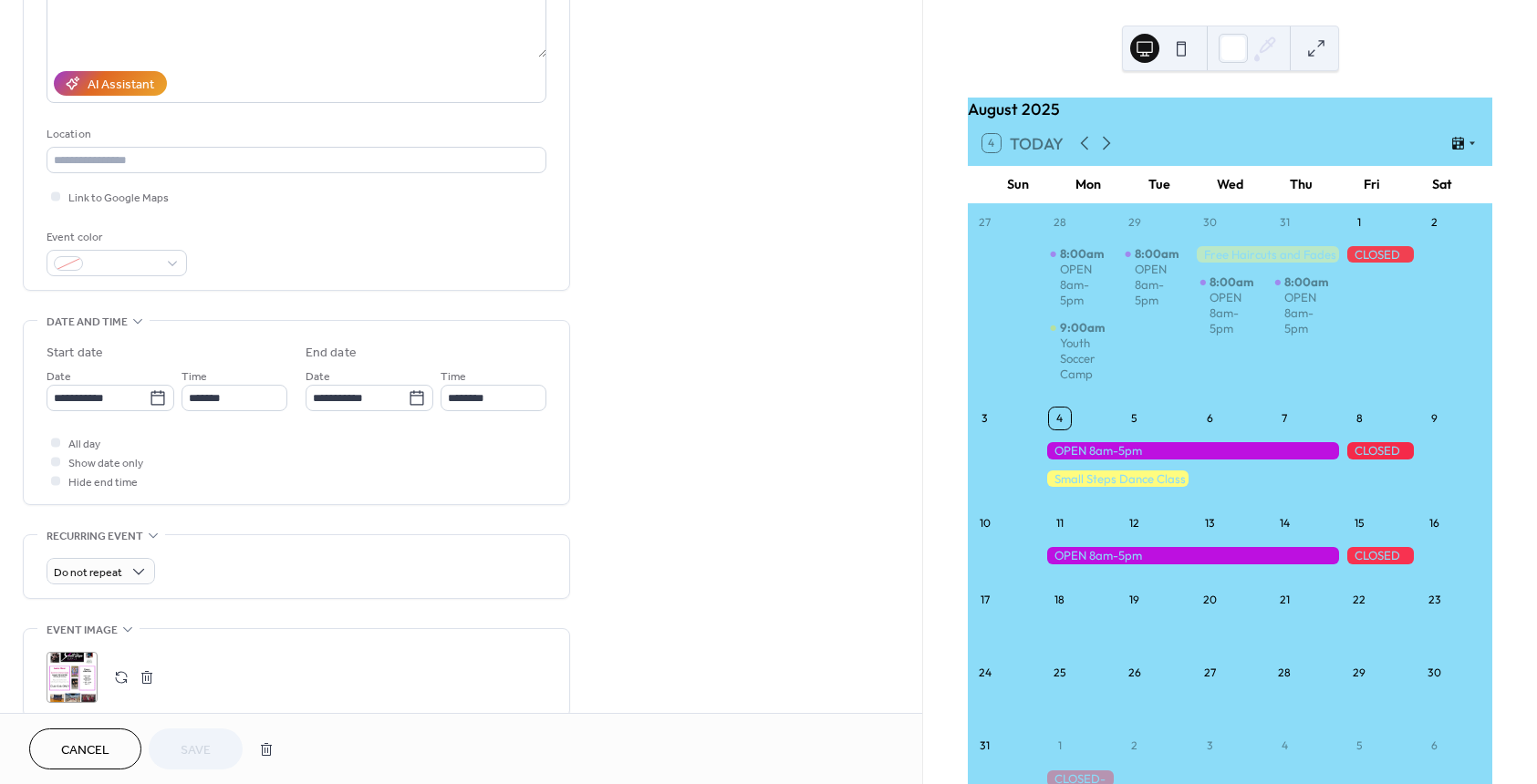 click on ";" at bounding box center [72, 677] 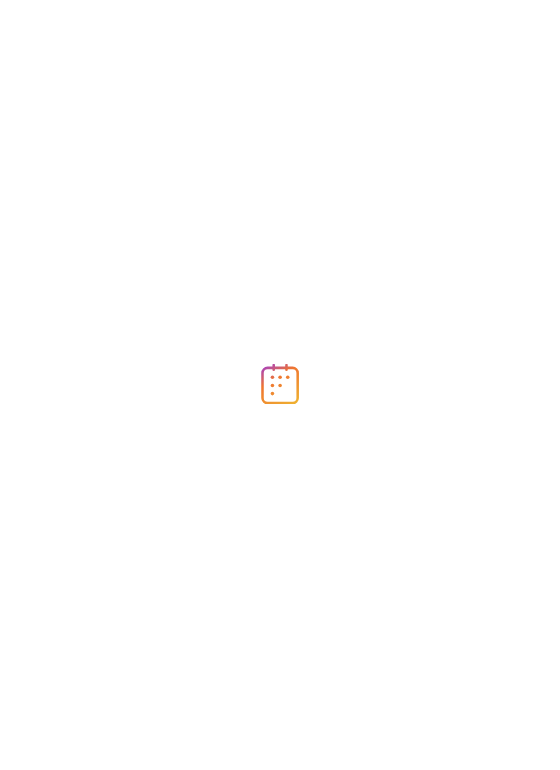 scroll, scrollTop: 0, scrollLeft: 0, axis: both 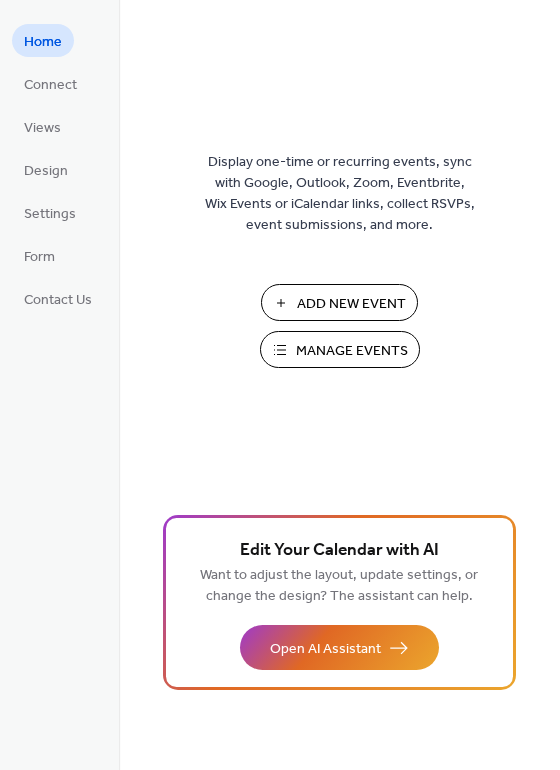 click on "Manage Events" at bounding box center [352, 351] 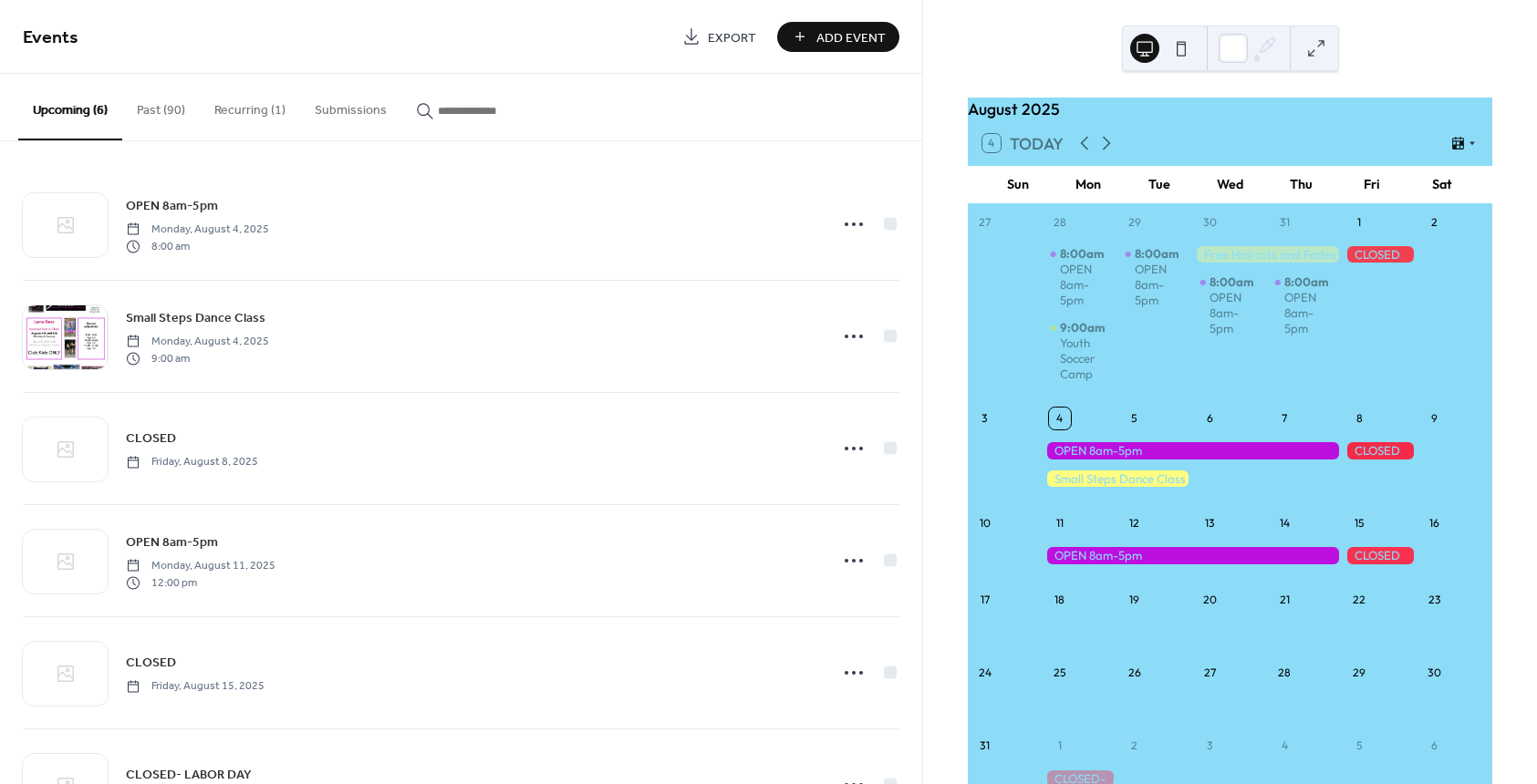 scroll, scrollTop: 0, scrollLeft: 0, axis: both 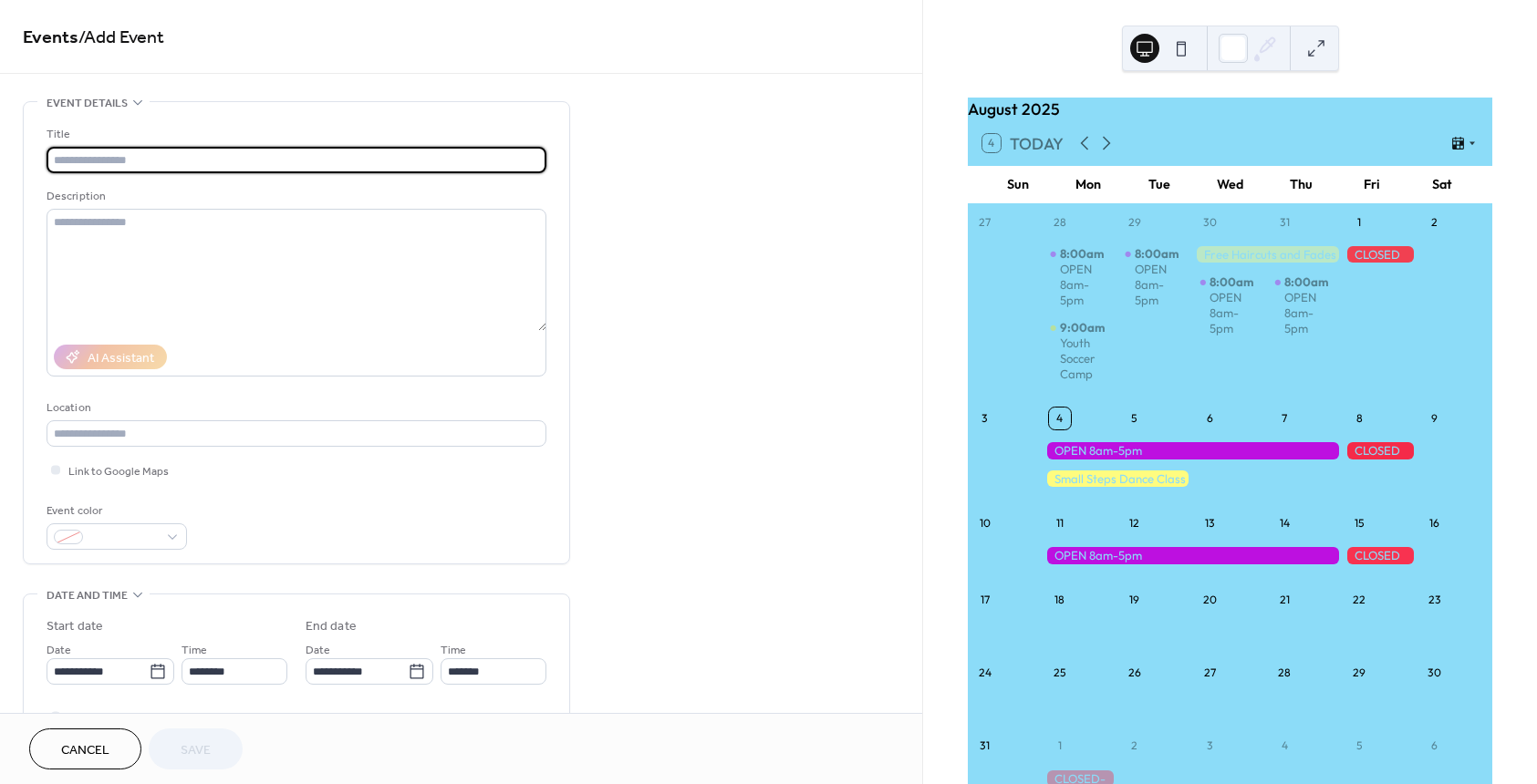 click at bounding box center (296, 160) 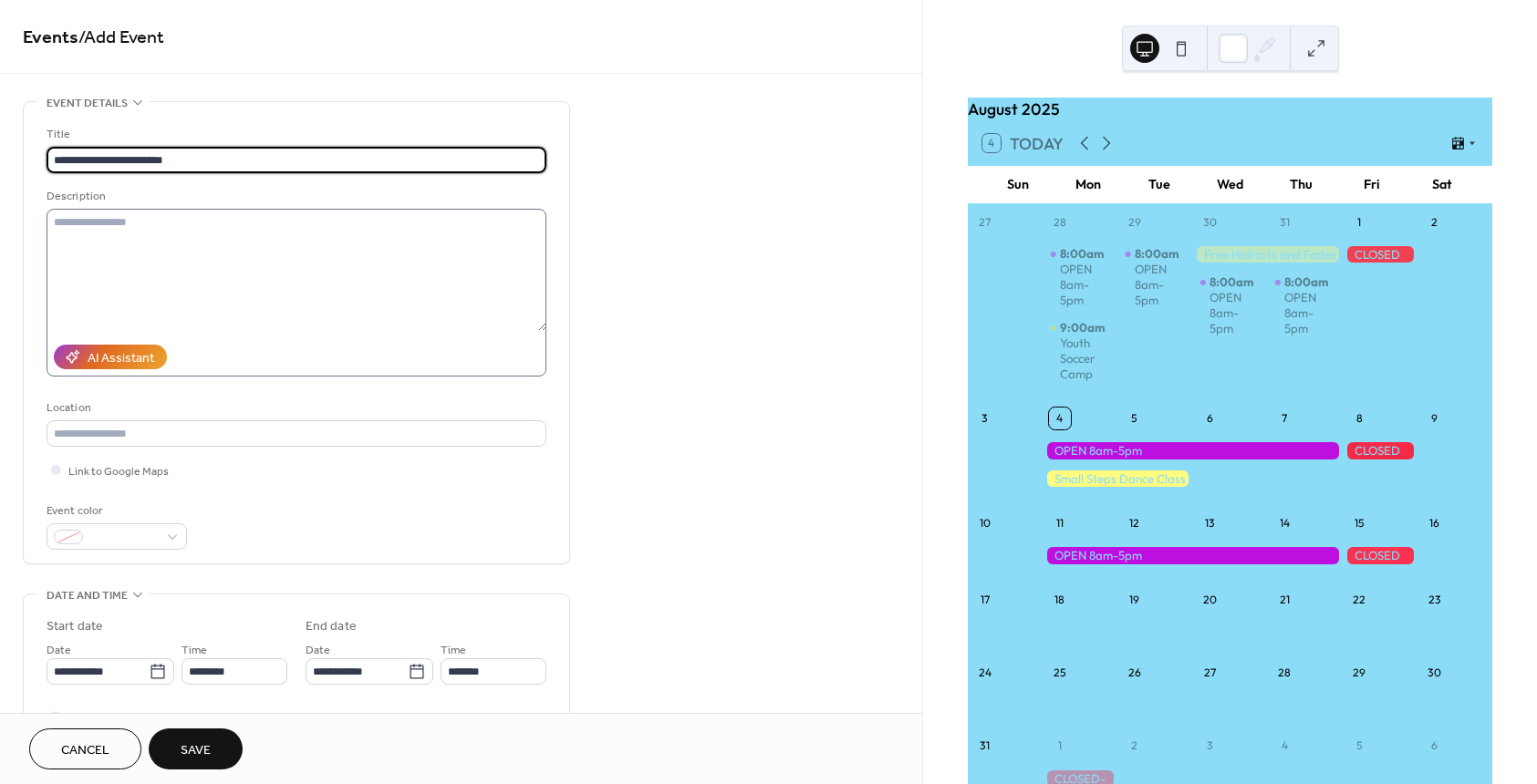 type on "**********" 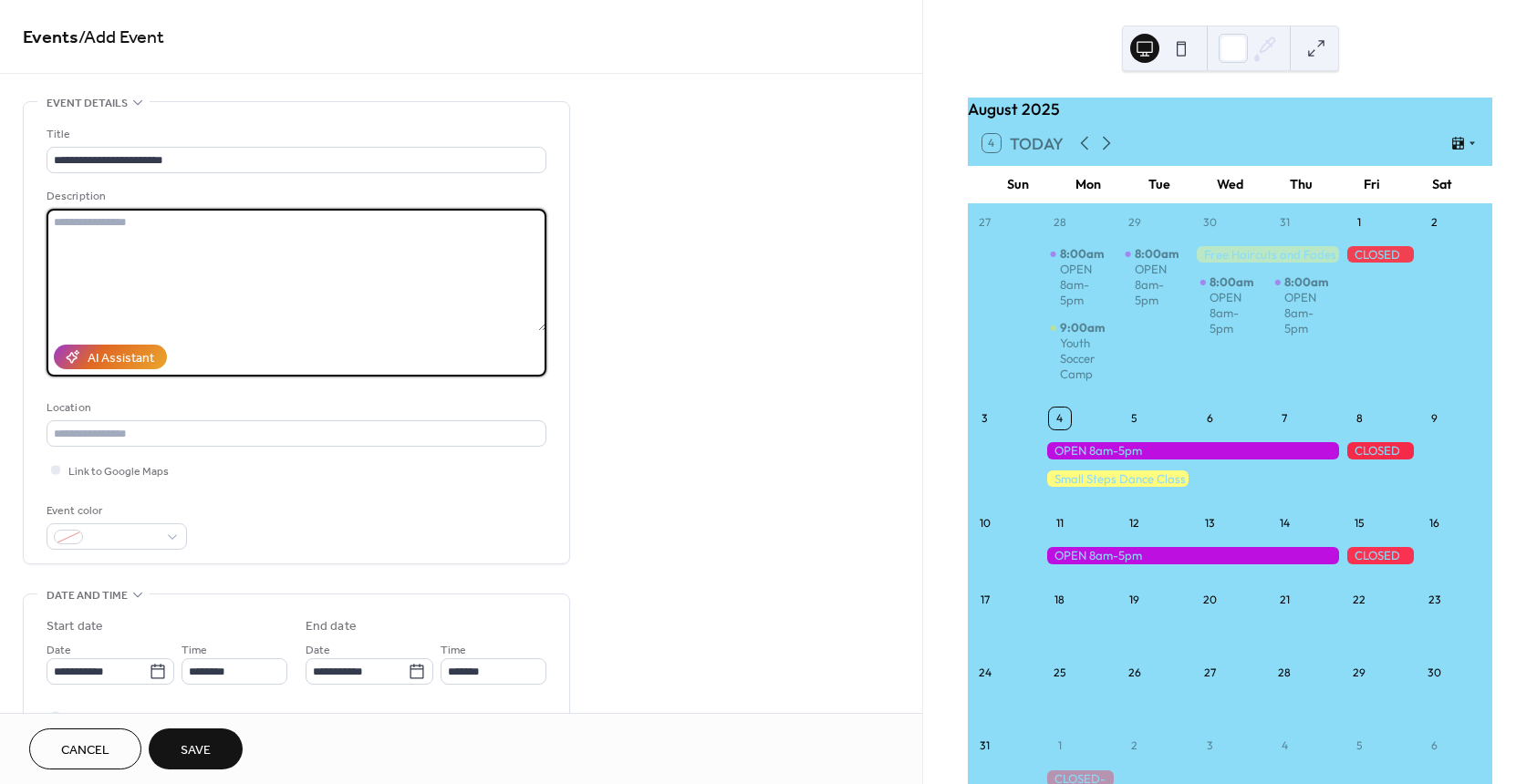 click at bounding box center (296, 270) 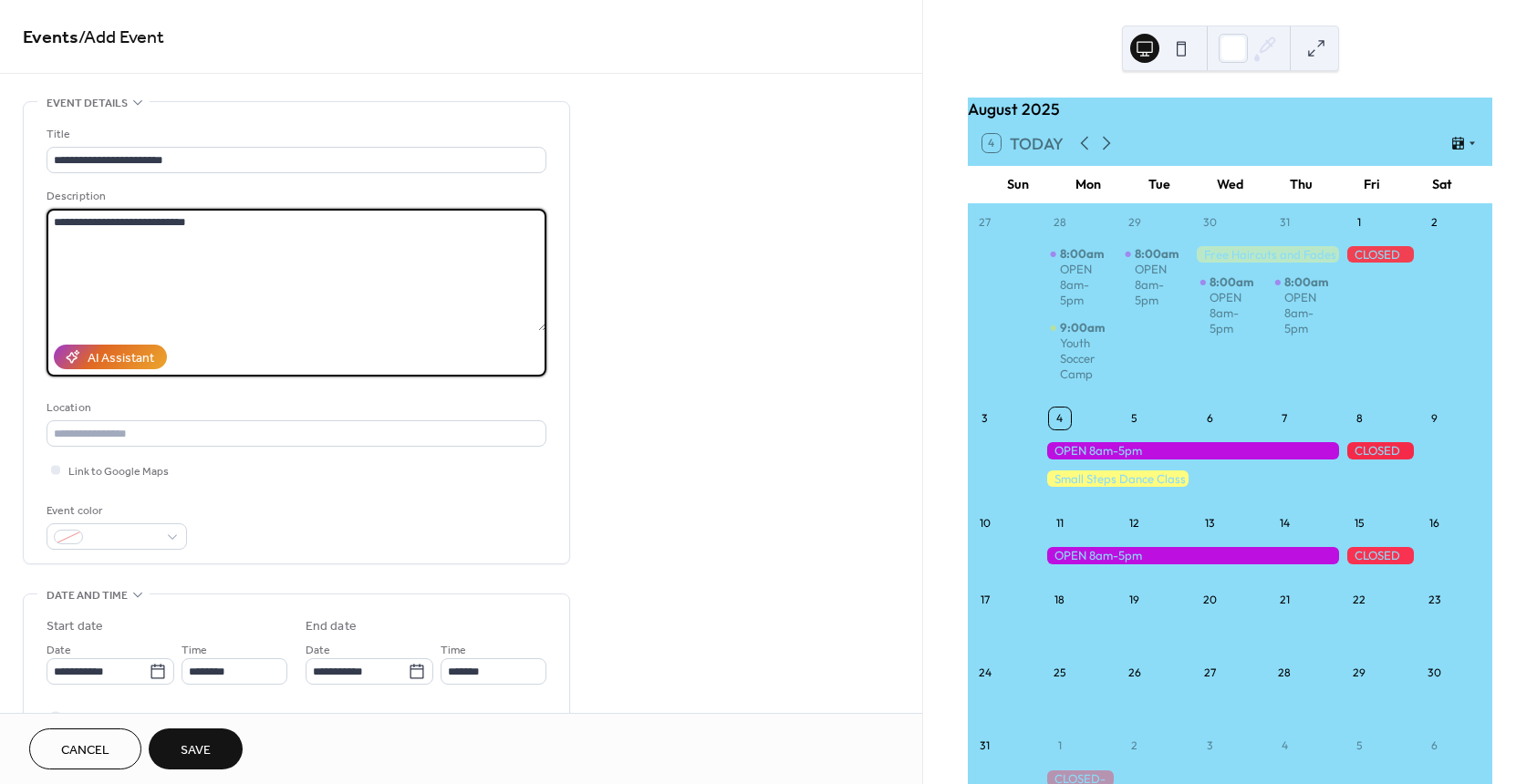 type on "**********" 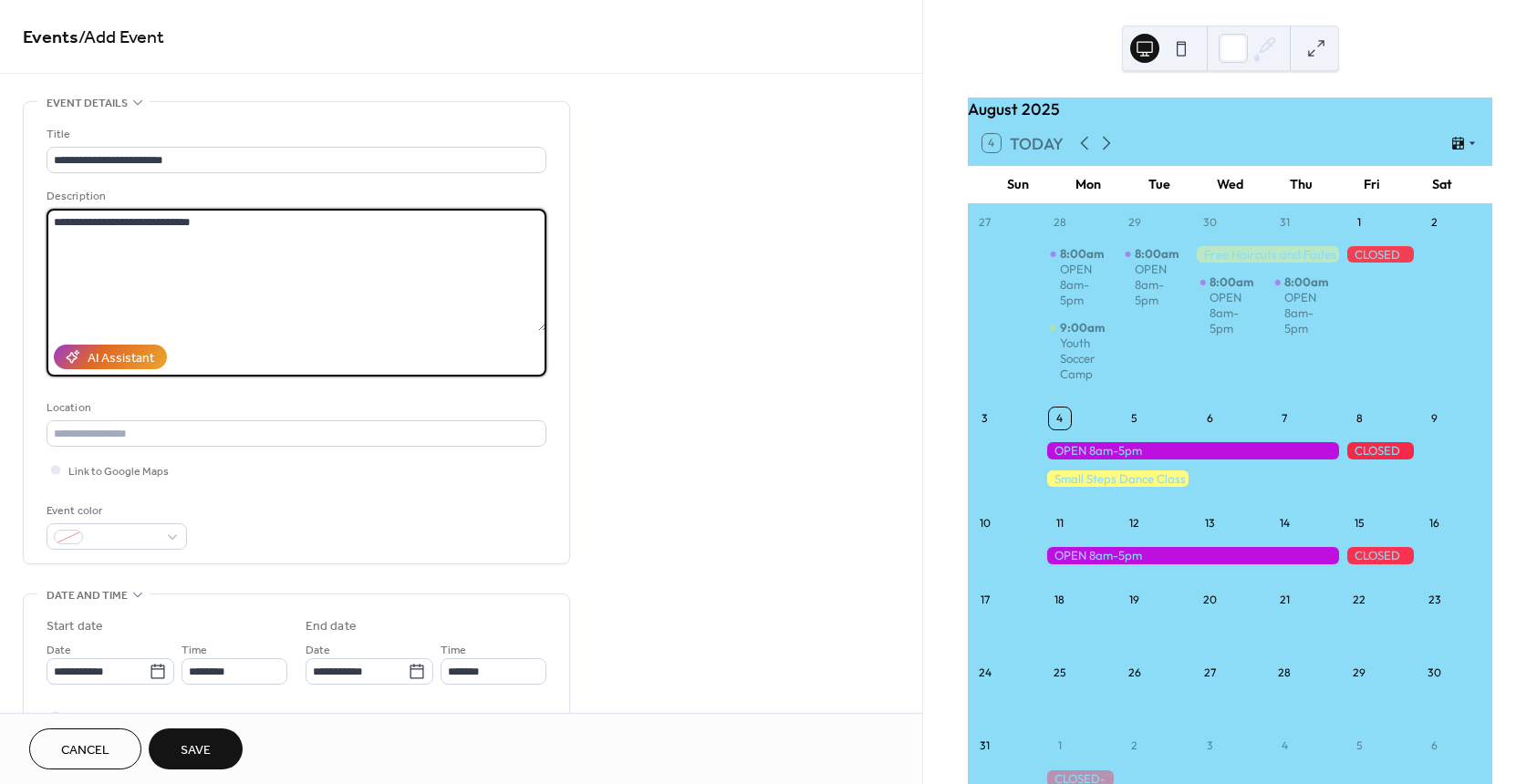 drag, startPoint x: 179, startPoint y: 222, endPoint x: 45, endPoint y: 224, distance: 134.01492 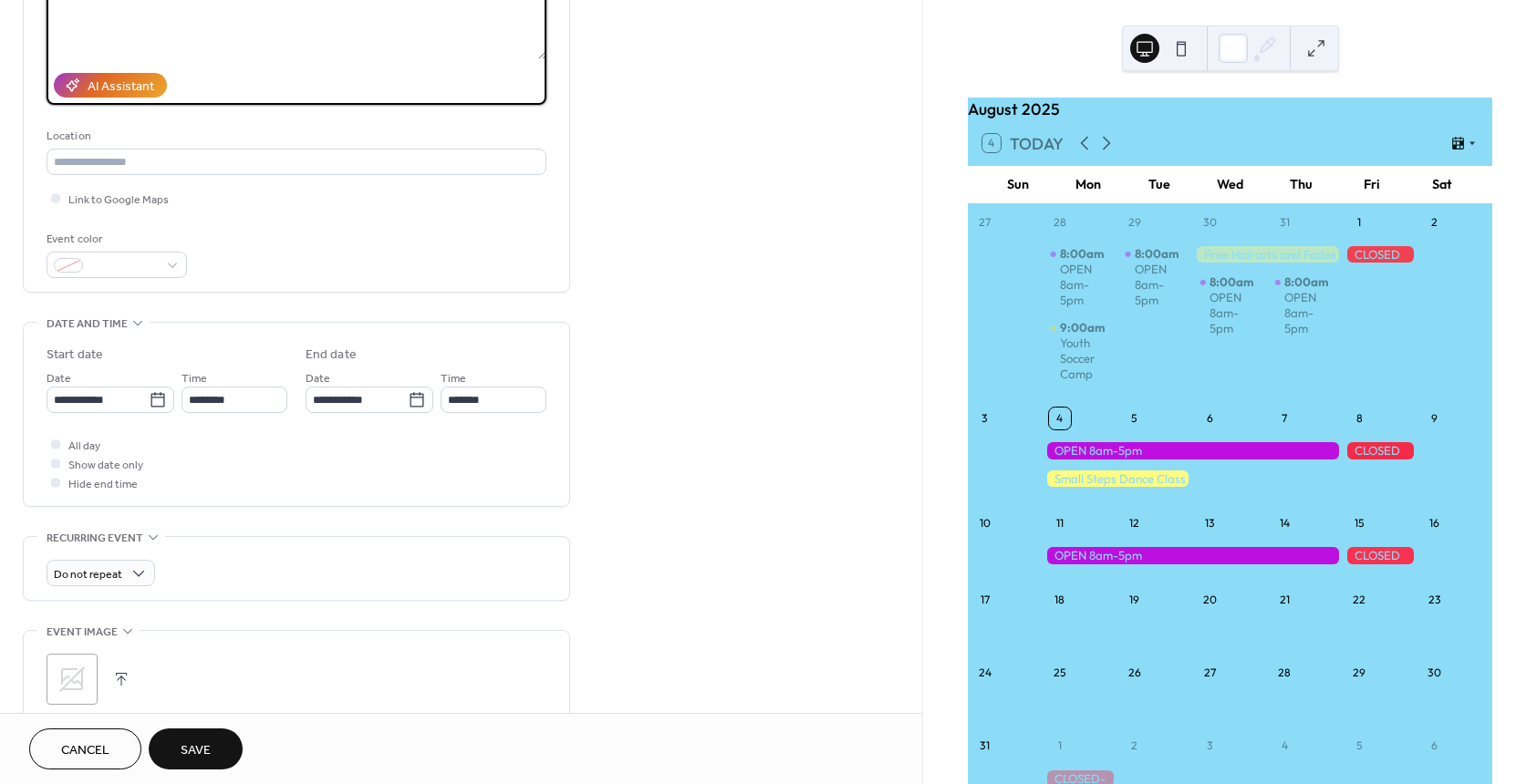 scroll, scrollTop: 273, scrollLeft: 0, axis: vertical 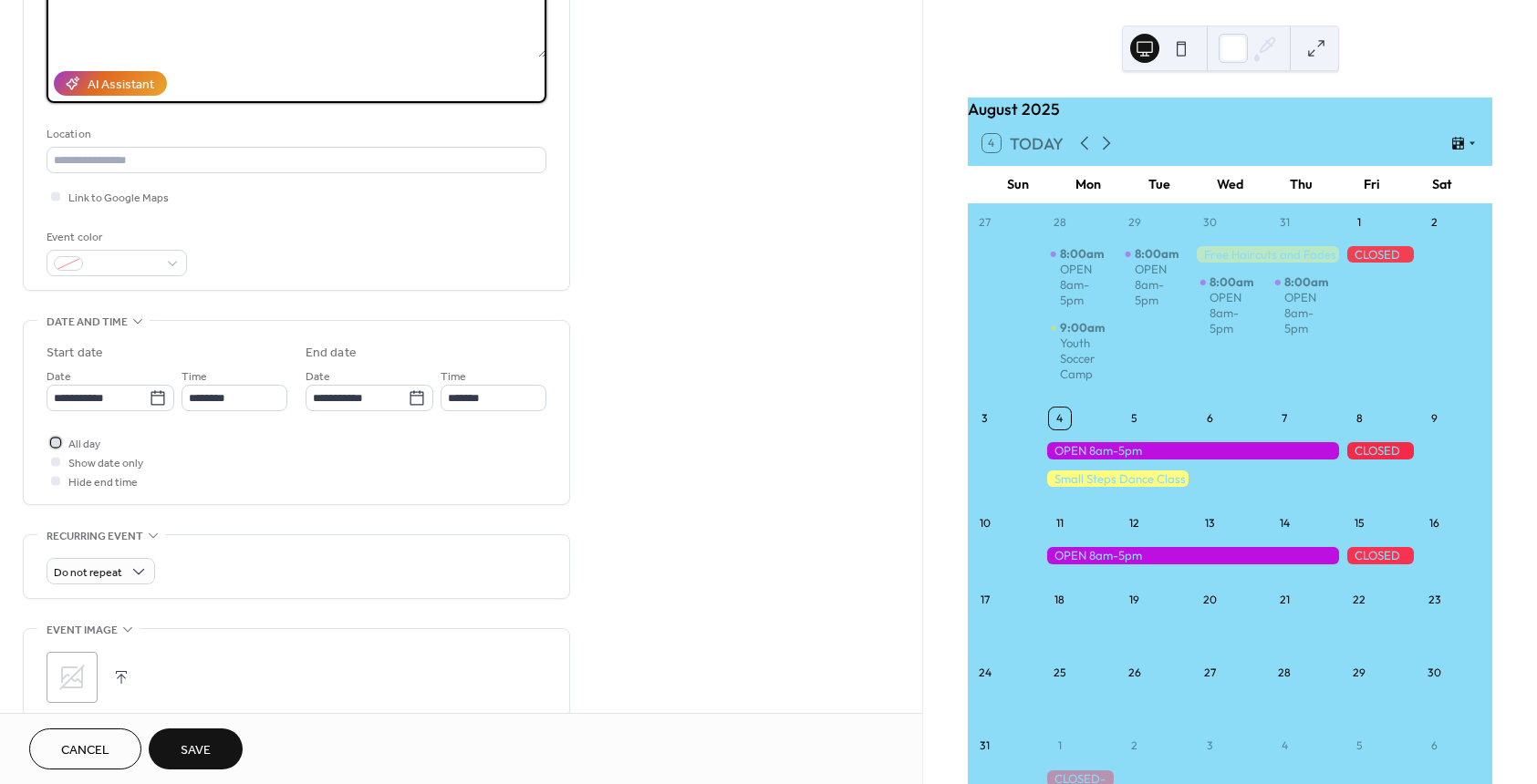 click at bounding box center (56, 442) 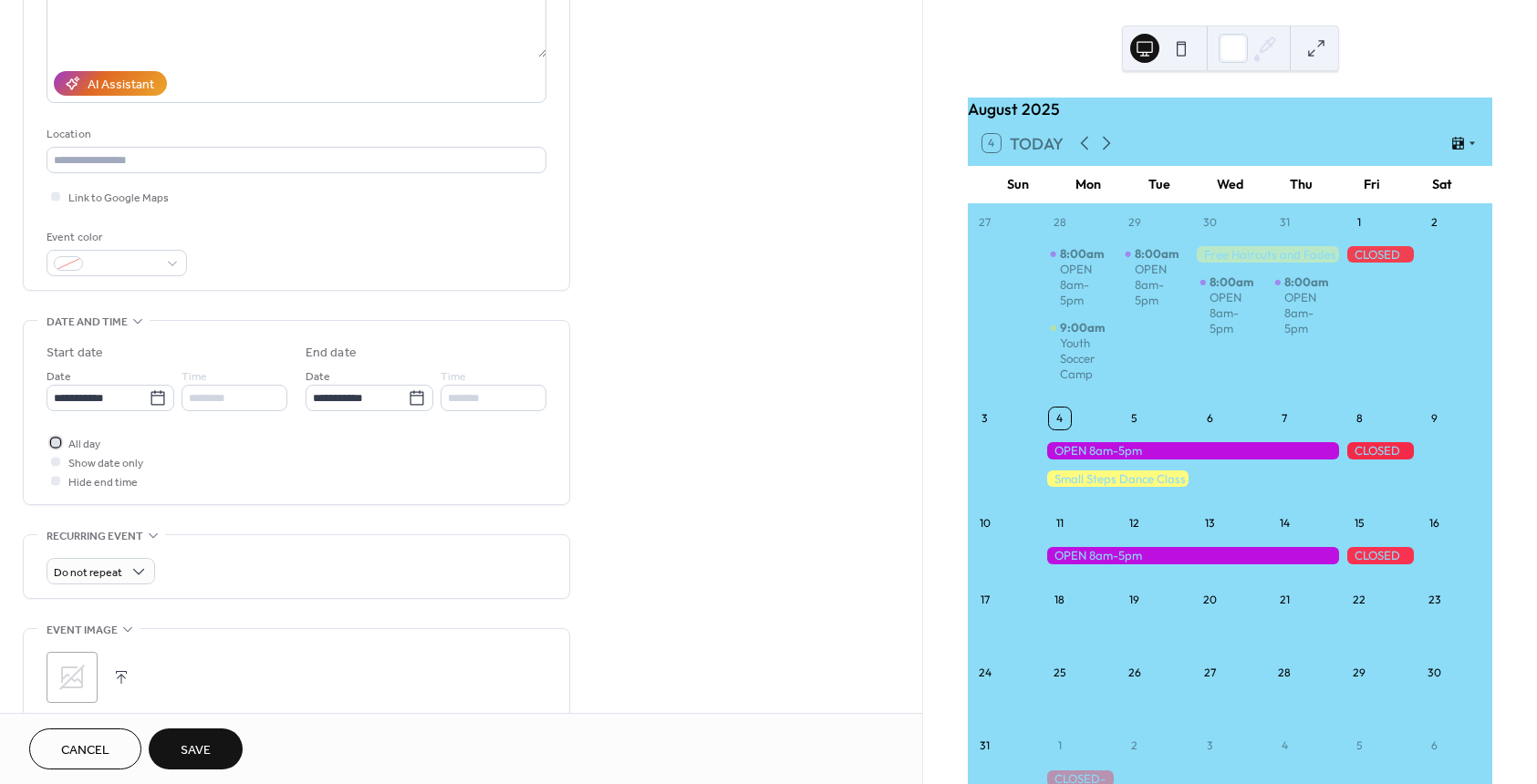 click 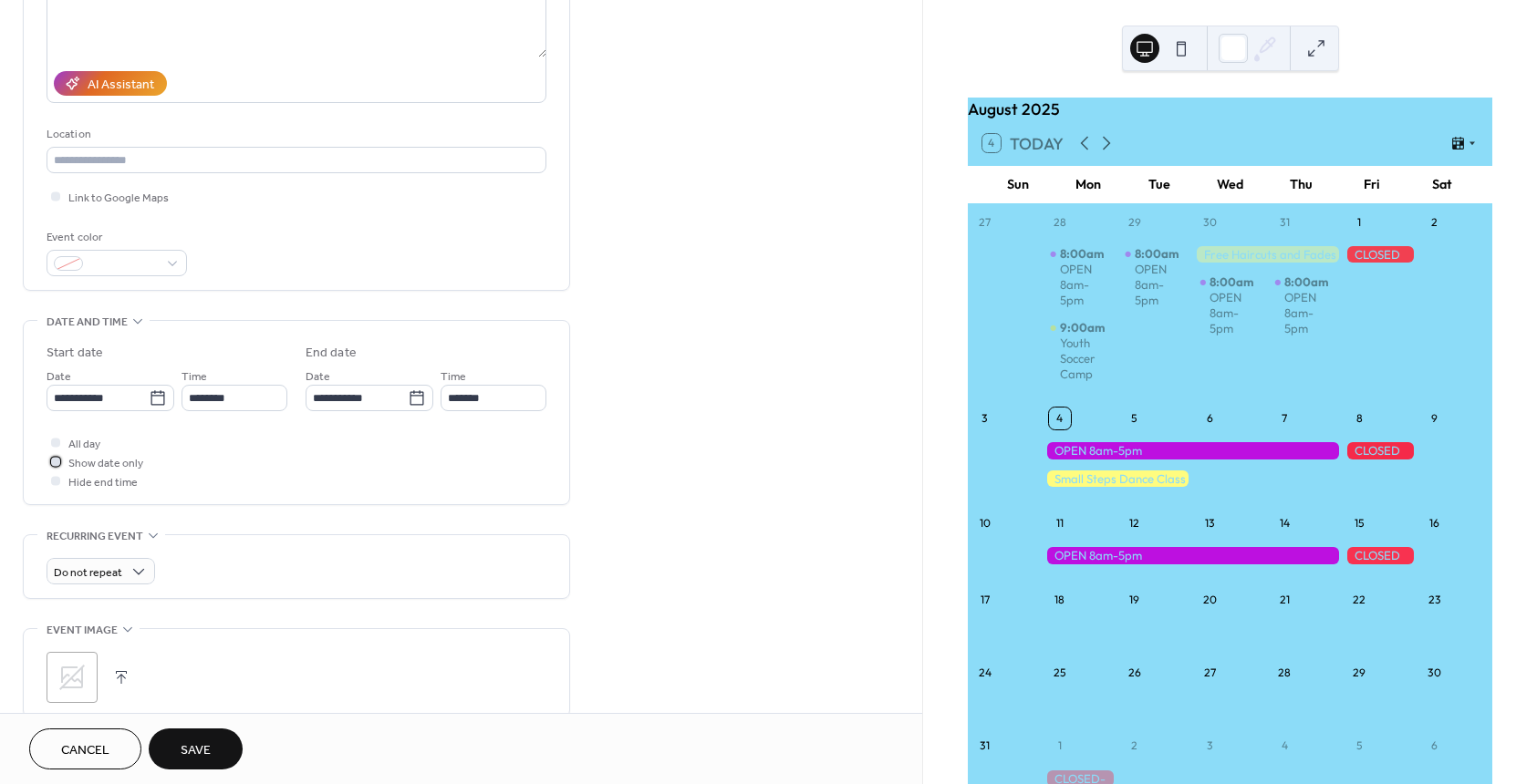 click at bounding box center (56, 461) 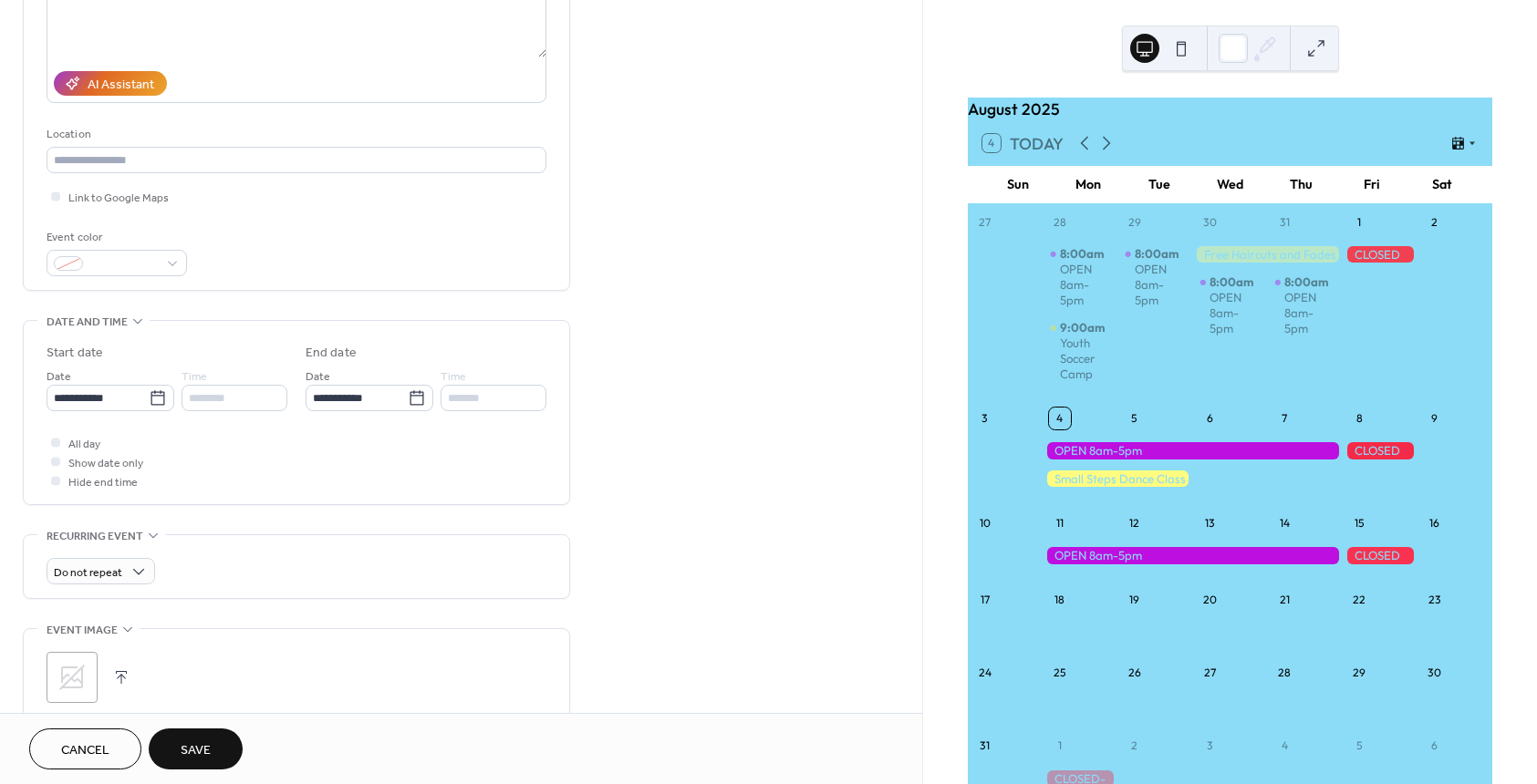 click at bounding box center [56, 442] 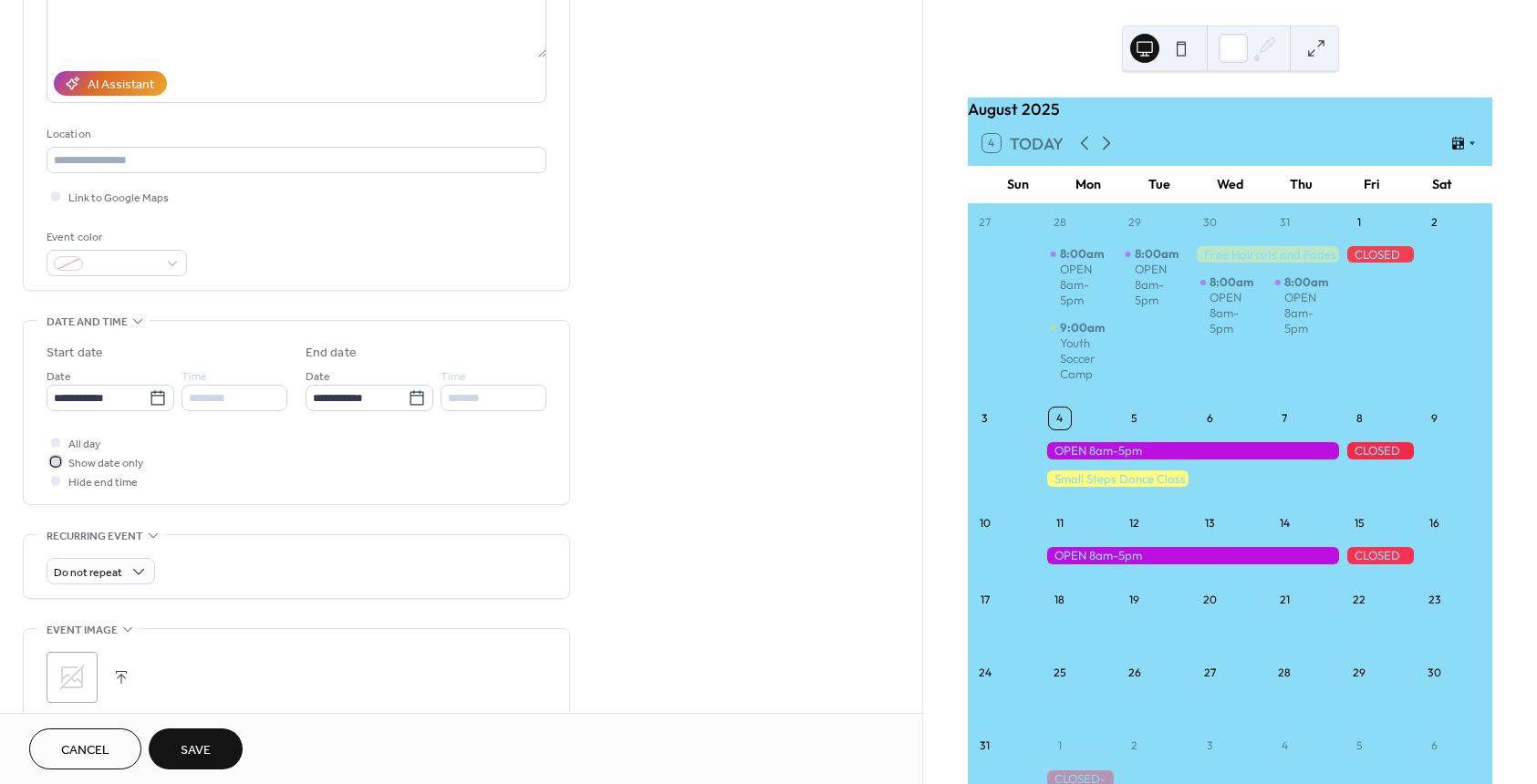 click at bounding box center (56, 461) 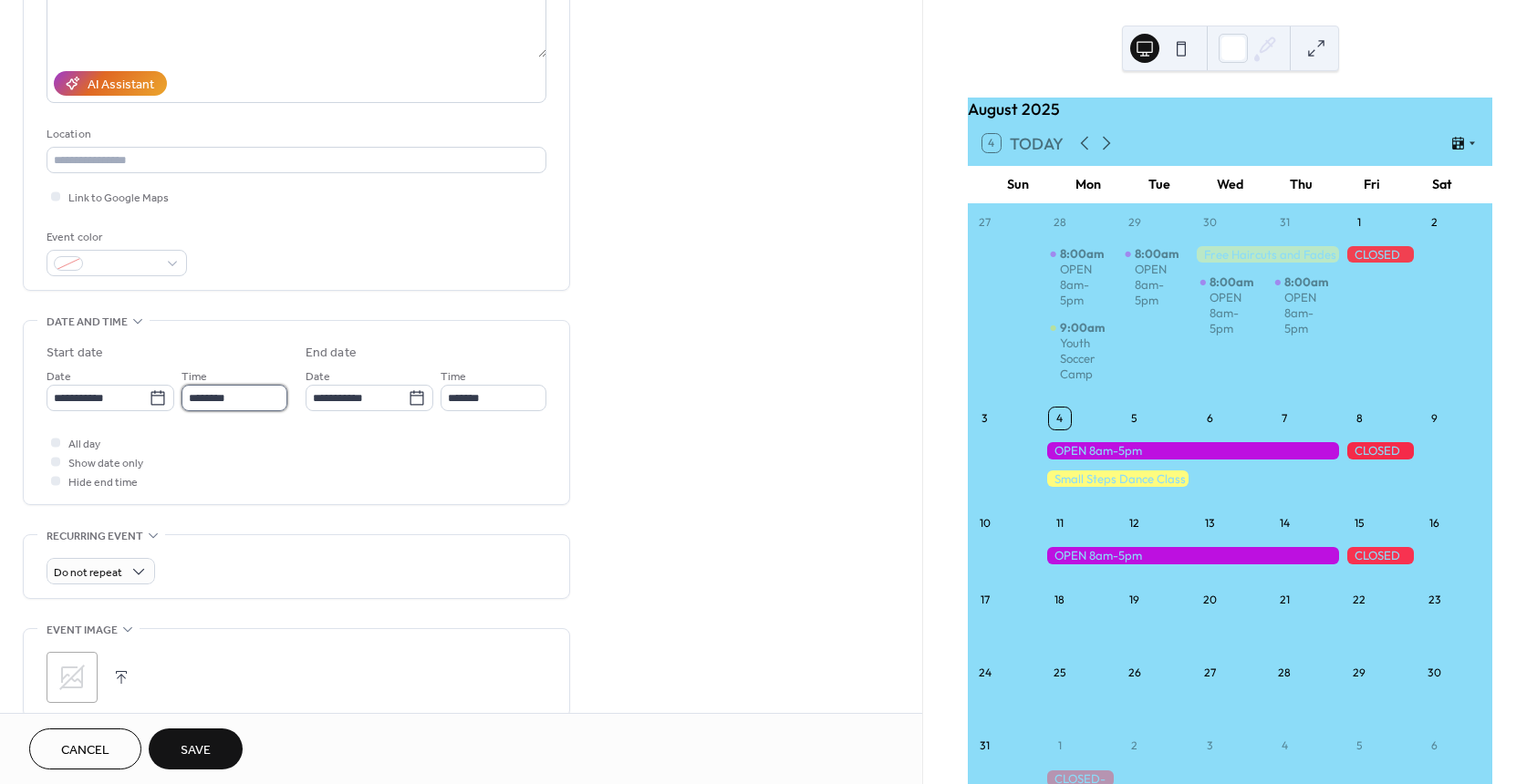 click on "********" at bounding box center [234, 397] 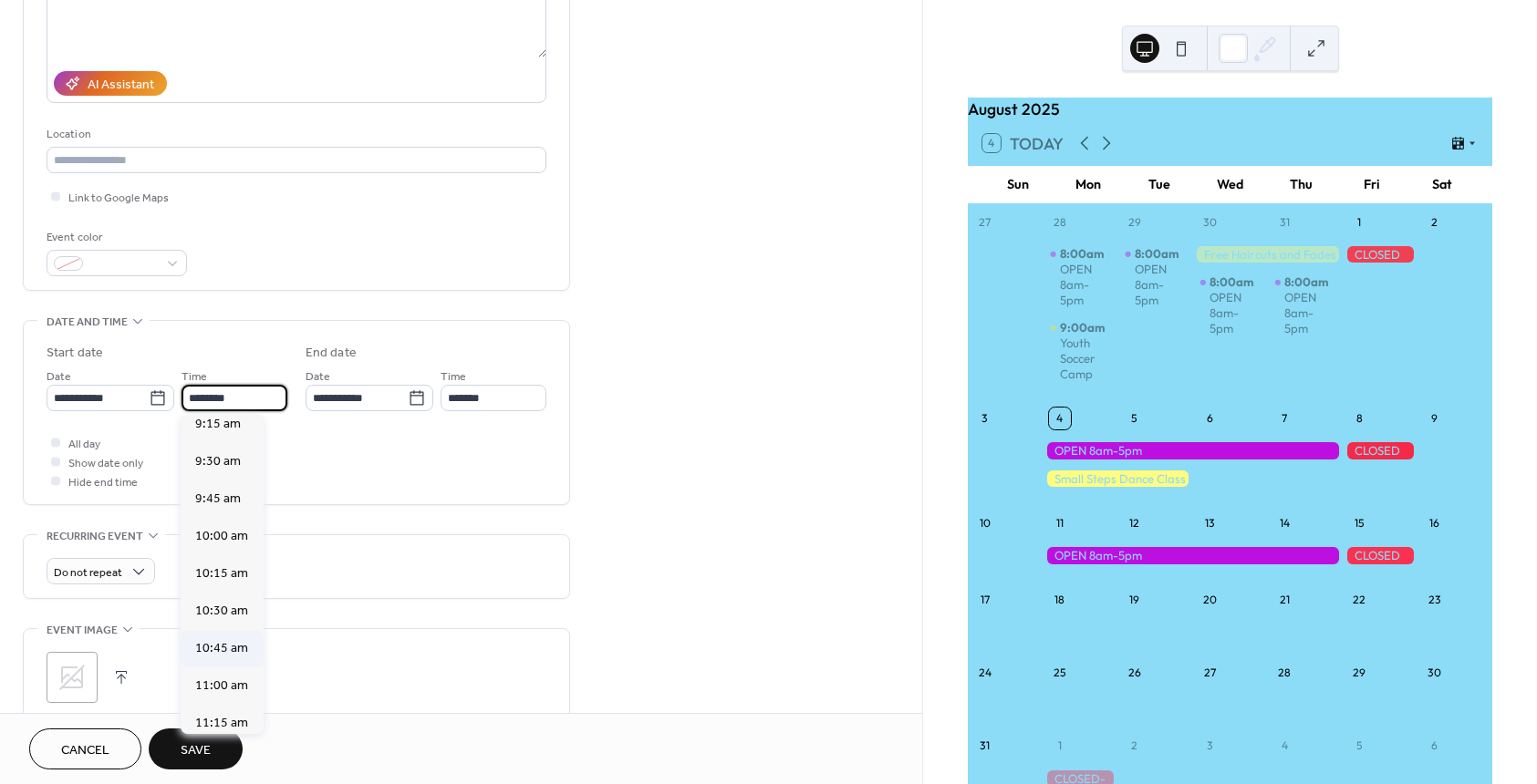 scroll, scrollTop: 1065, scrollLeft: 0, axis: vertical 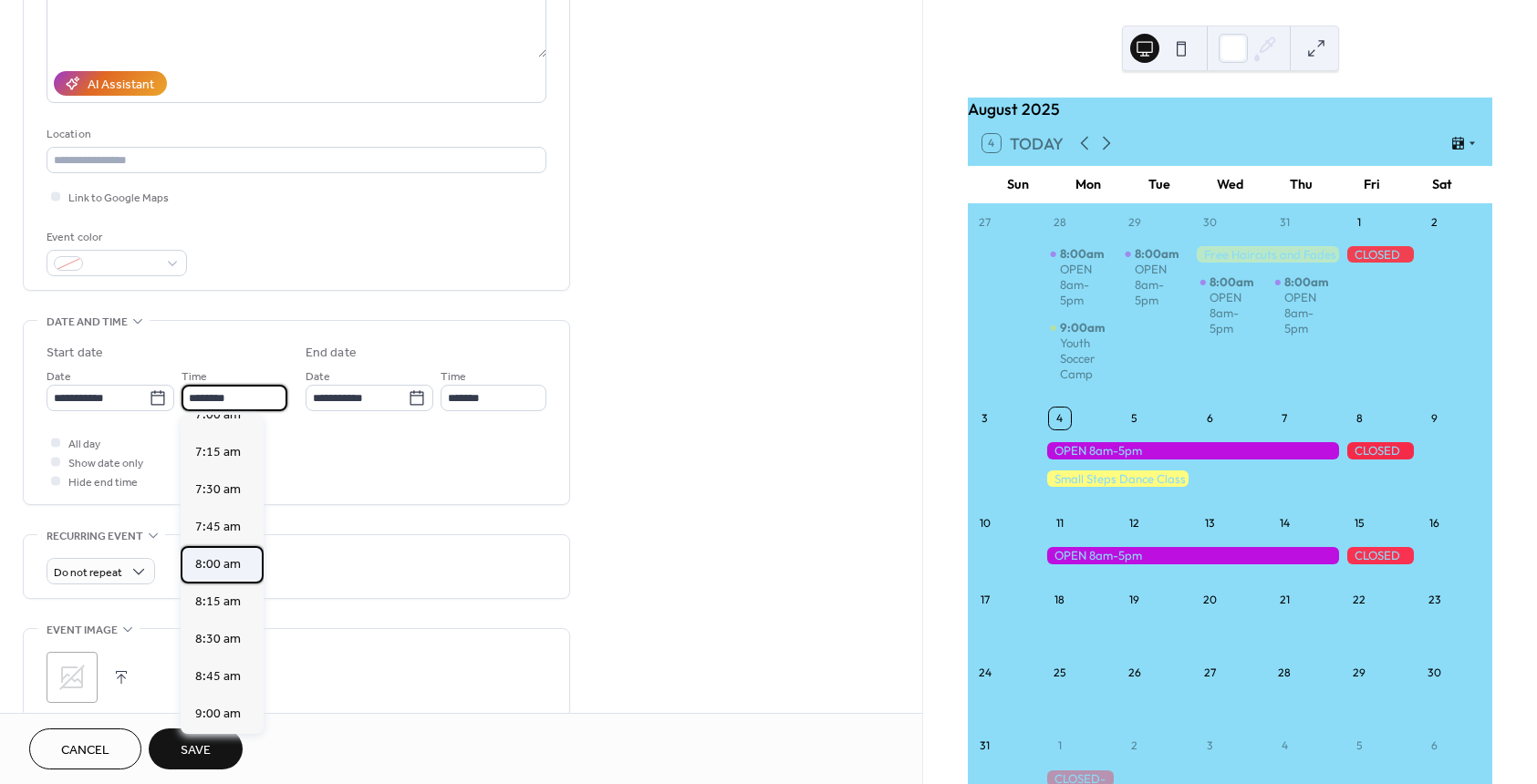 click on "8:00 am" at bounding box center (218, 564) 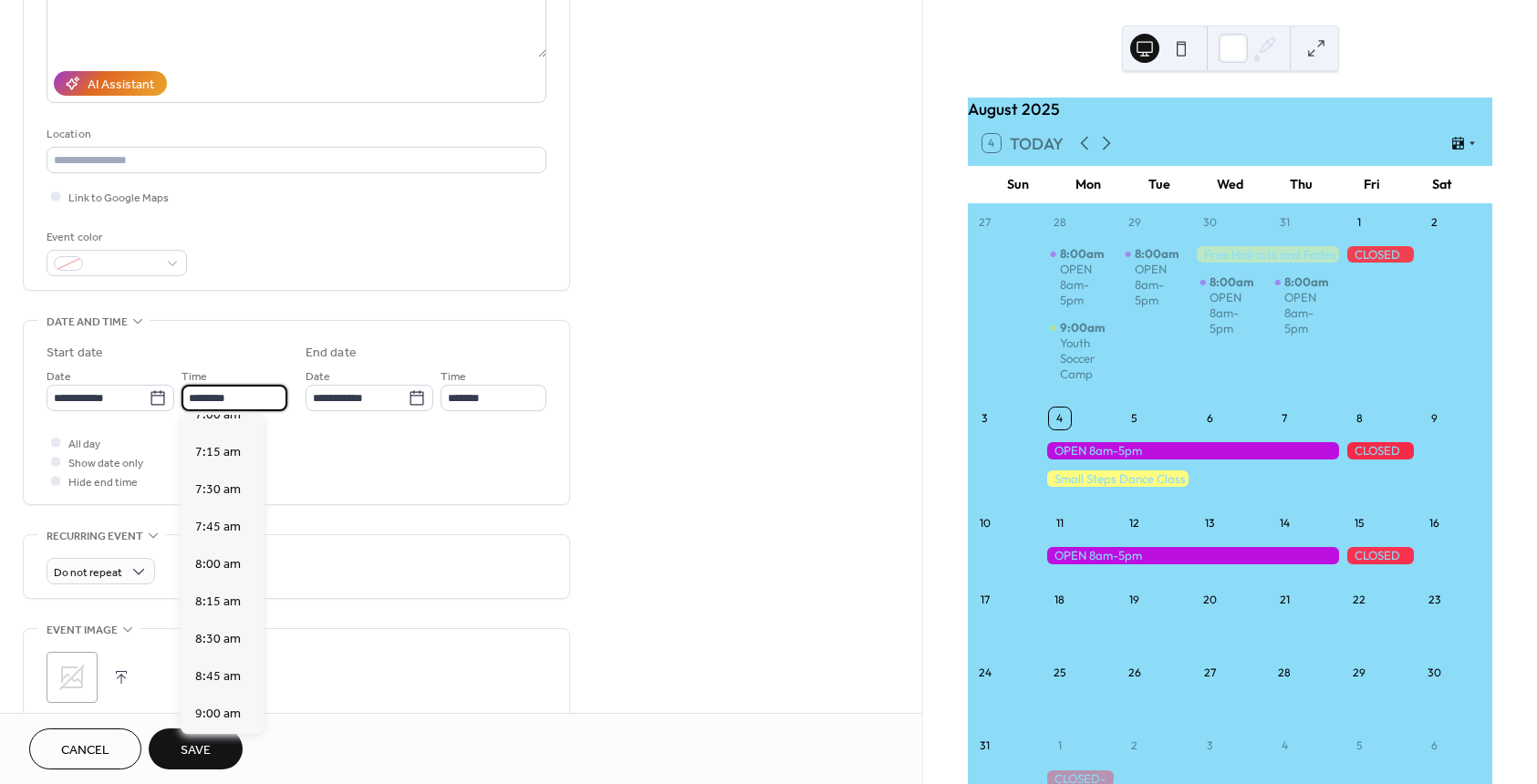type on "*******" 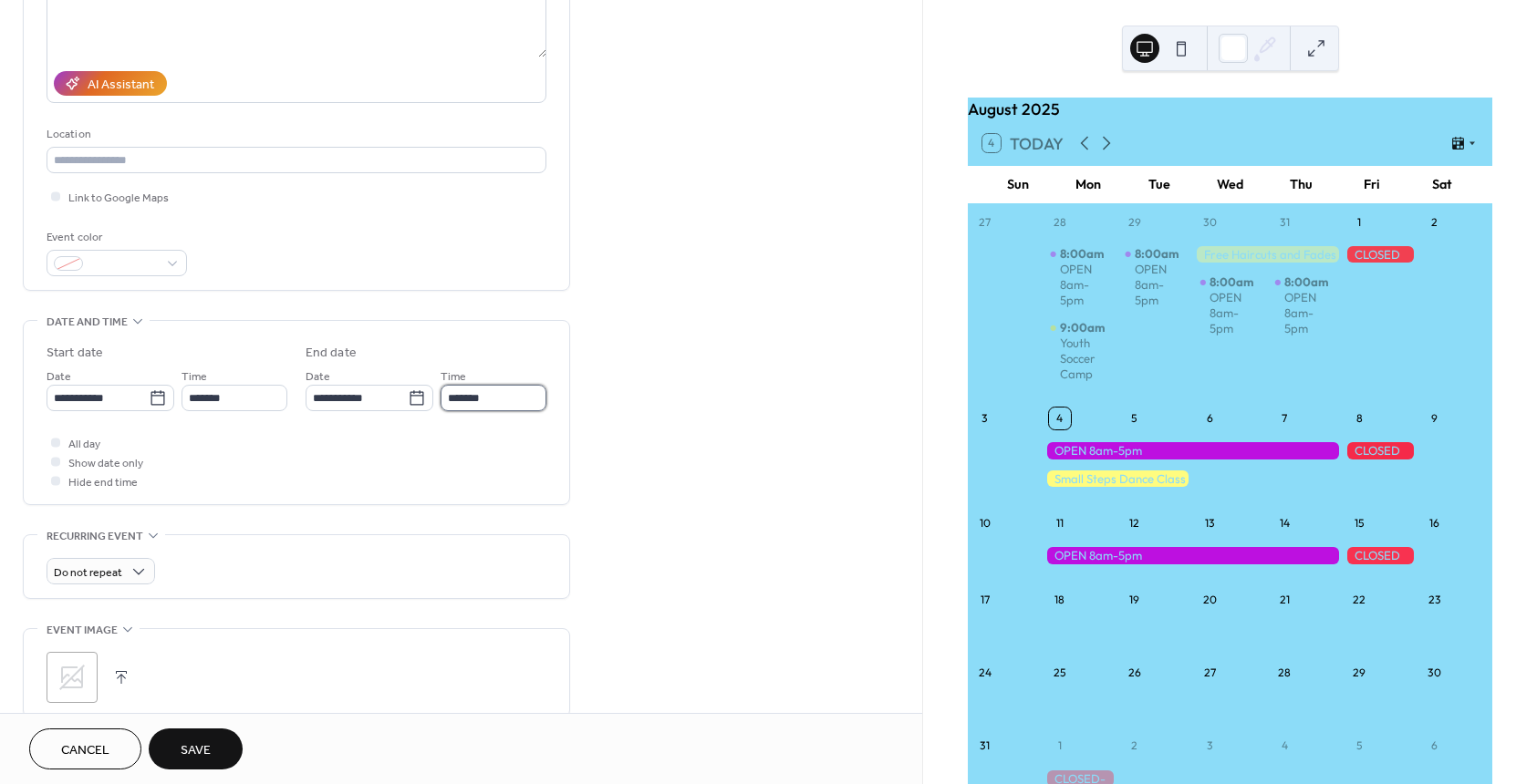 click on "*******" at bounding box center (493, 397) 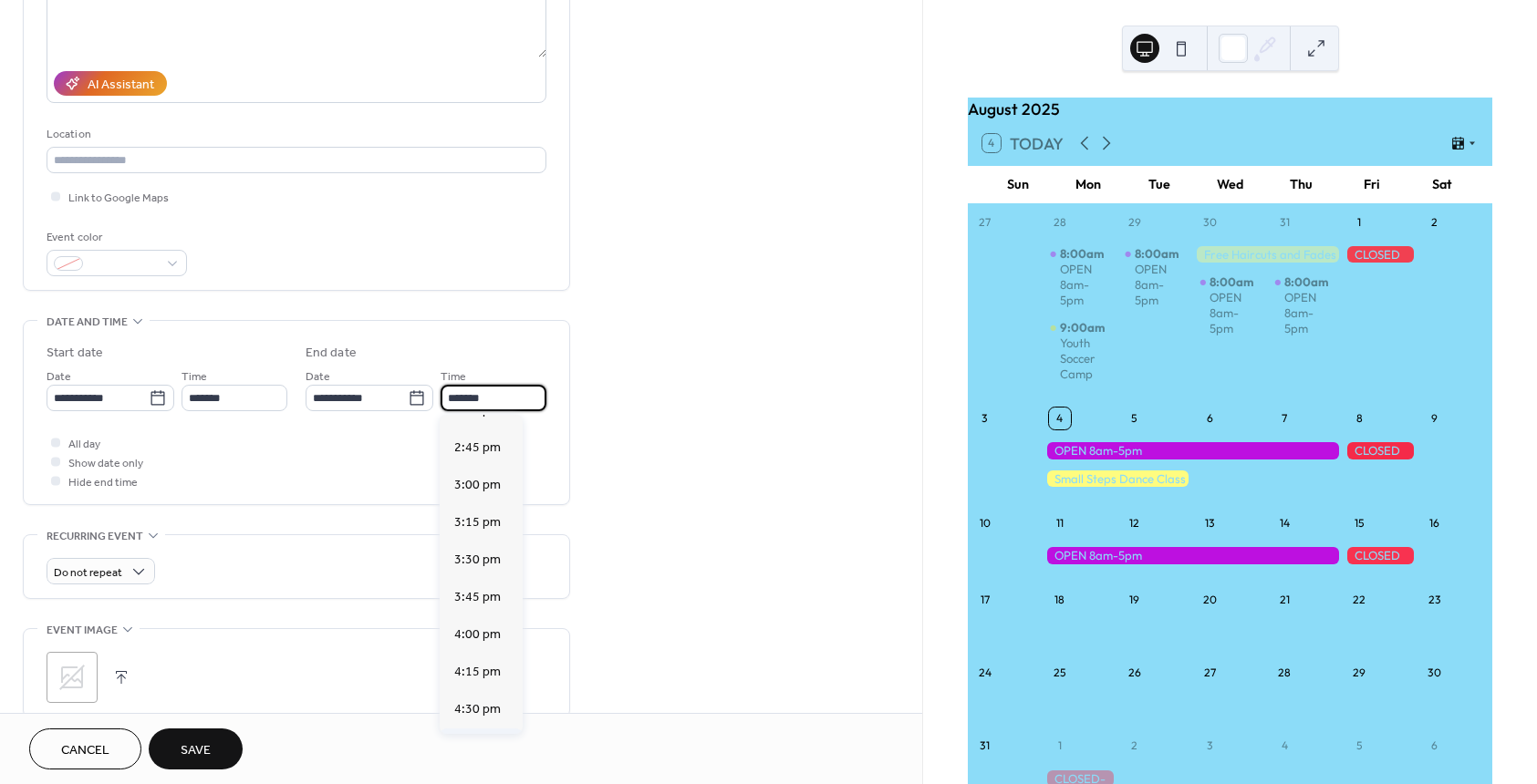 scroll, scrollTop: 1185, scrollLeft: 0, axis: vertical 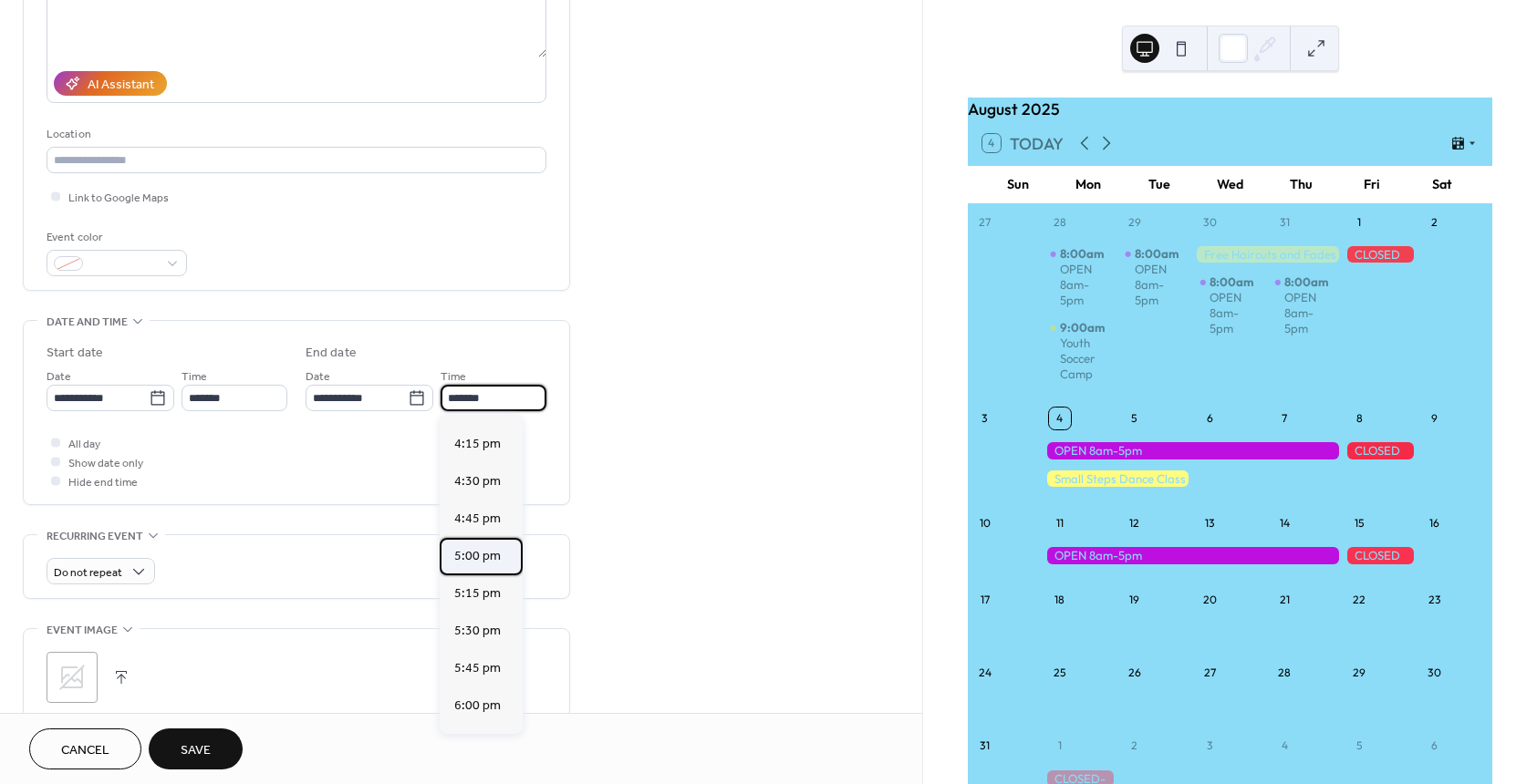 click on "5:00 pm" at bounding box center (477, 556) 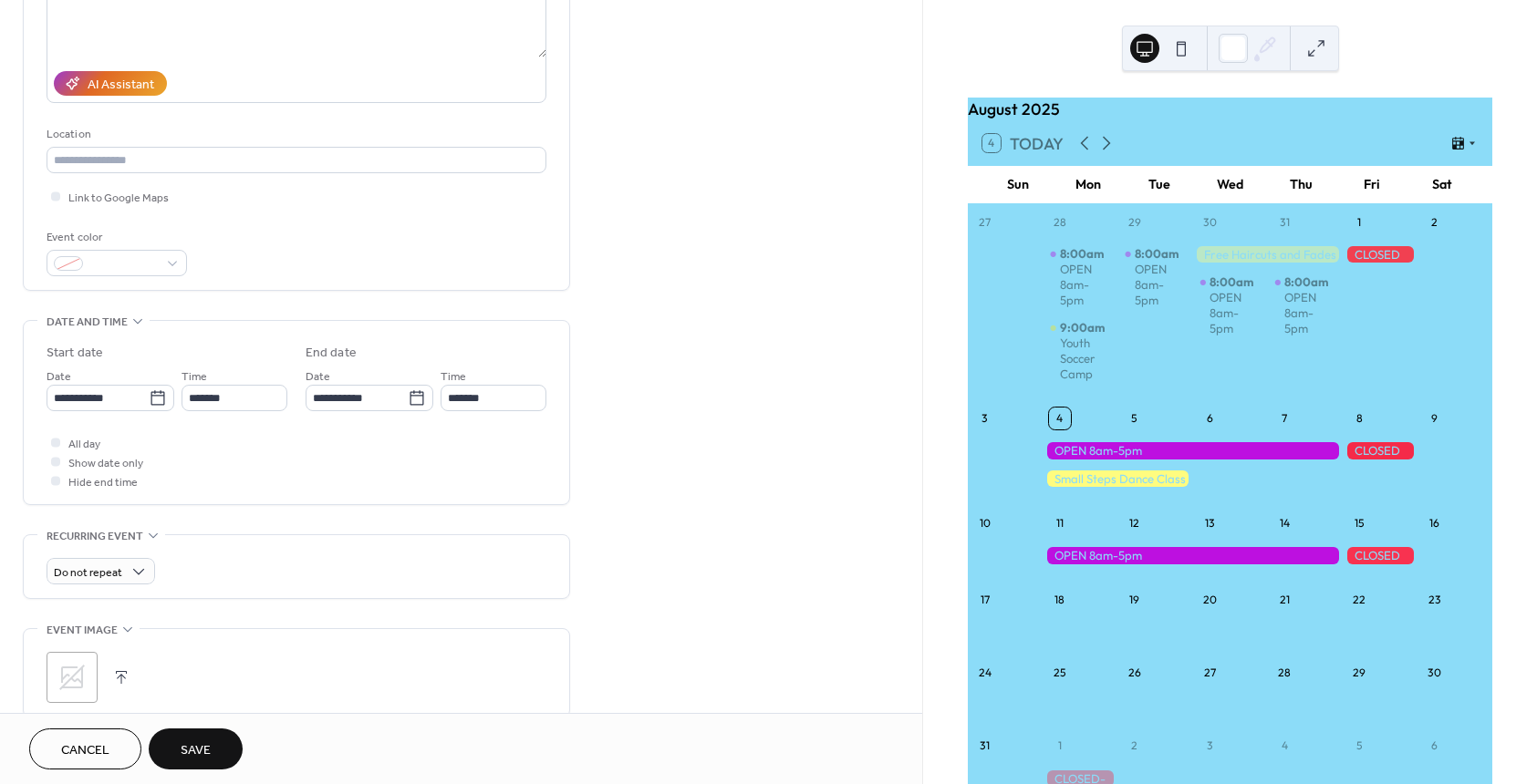 type on "*******" 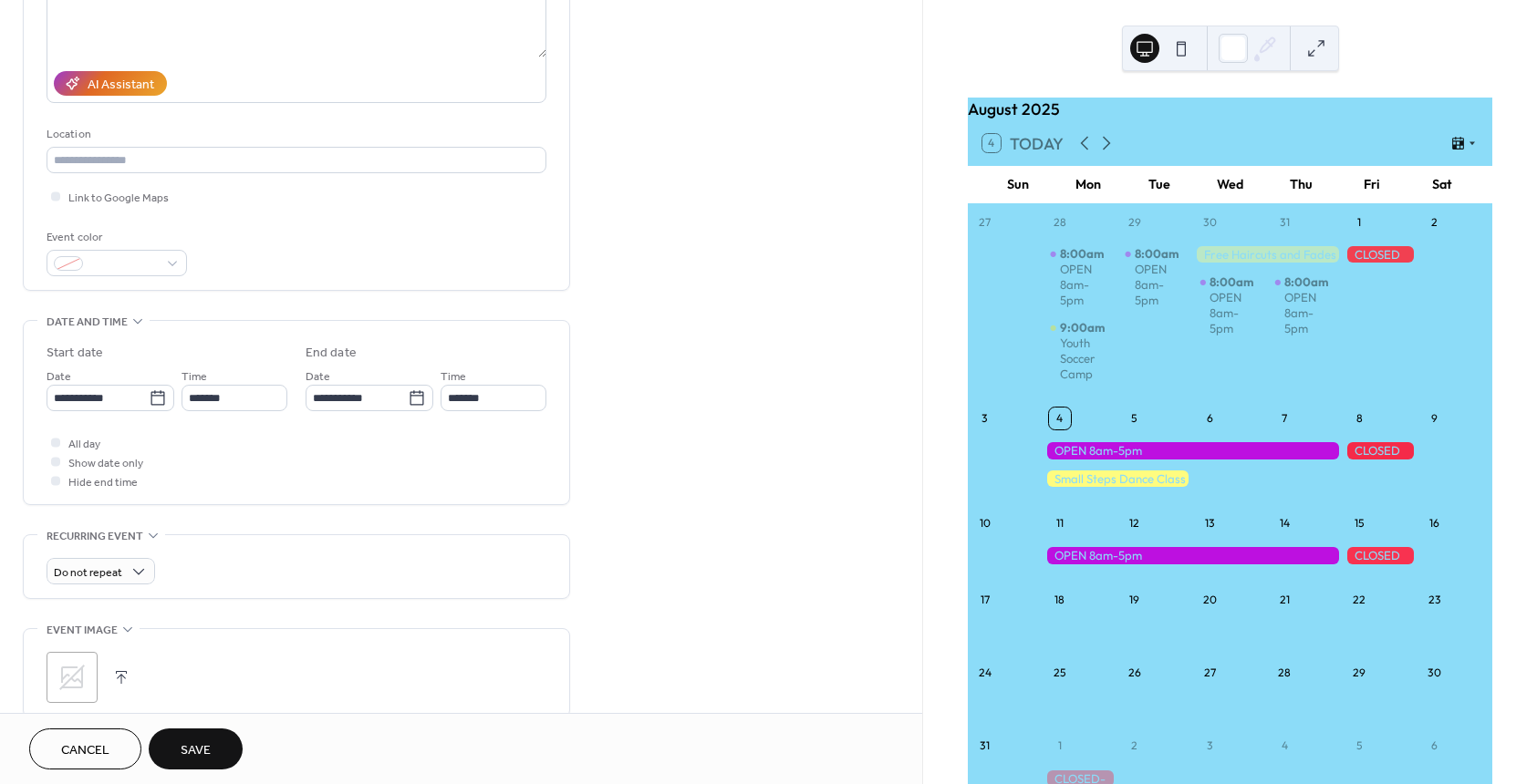 click on "Save" at bounding box center (195, 750) 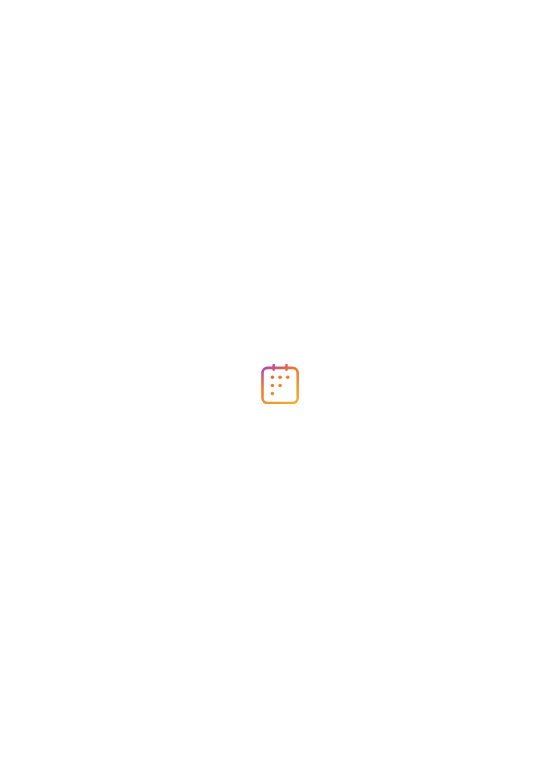 scroll, scrollTop: 0, scrollLeft: 0, axis: both 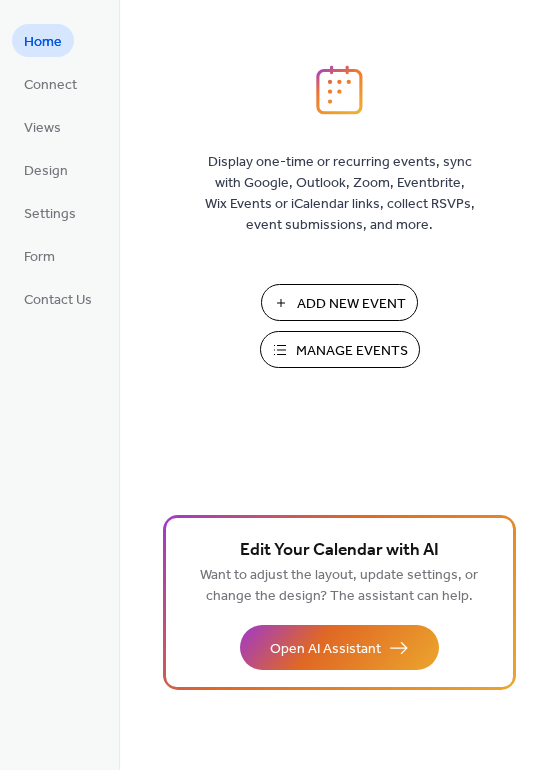 click on "Manage Events" at bounding box center (352, 351) 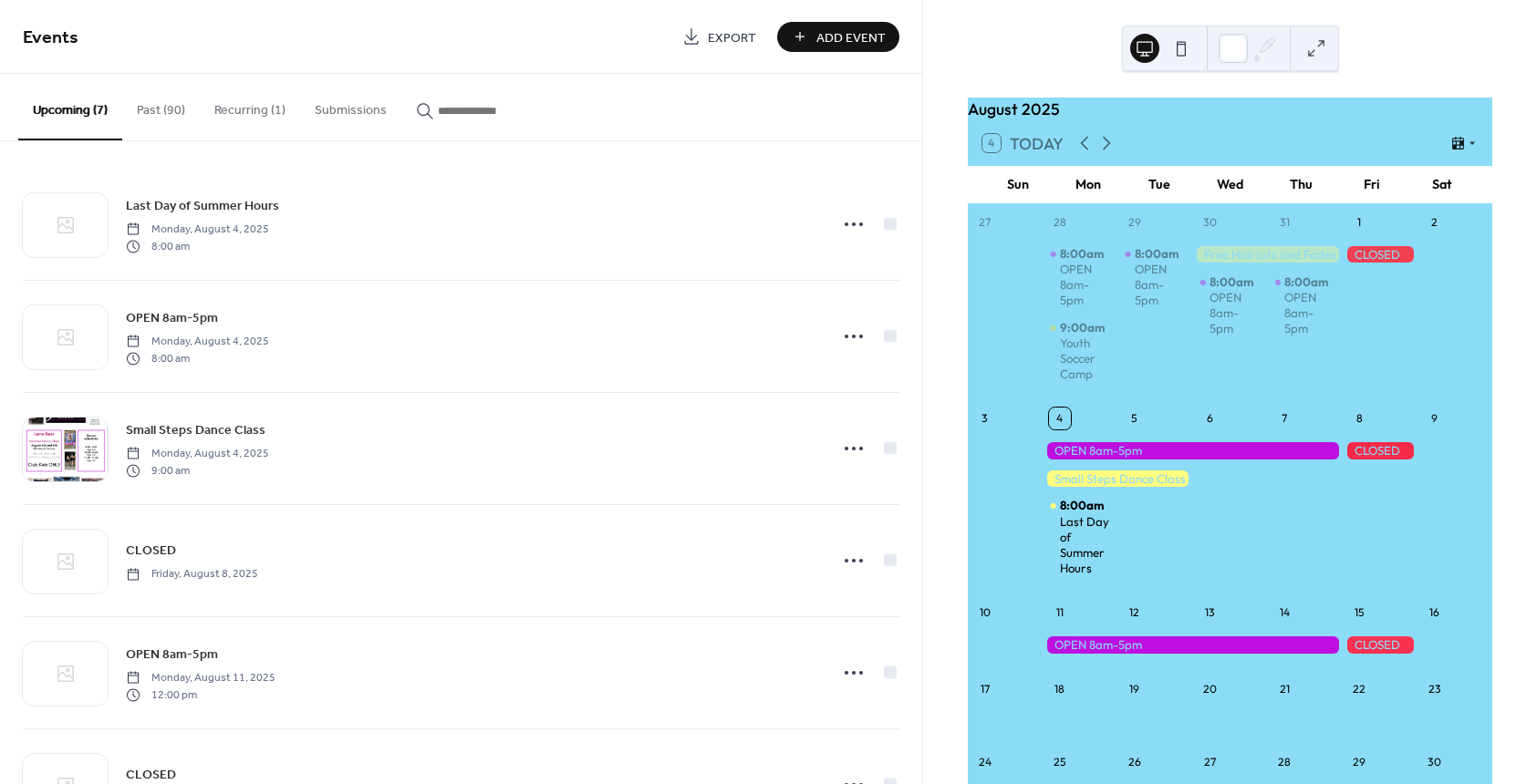 scroll, scrollTop: 0, scrollLeft: 0, axis: both 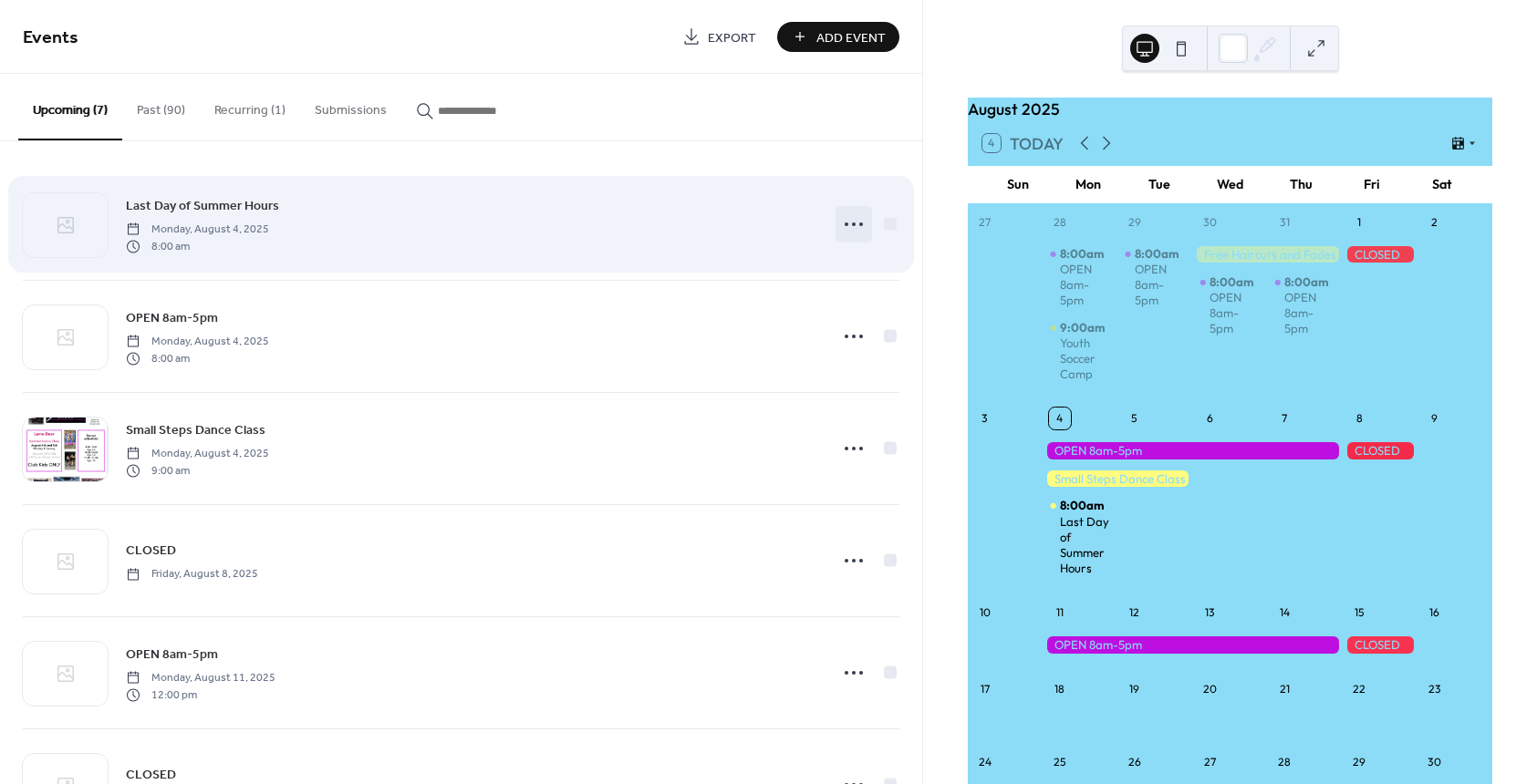 click 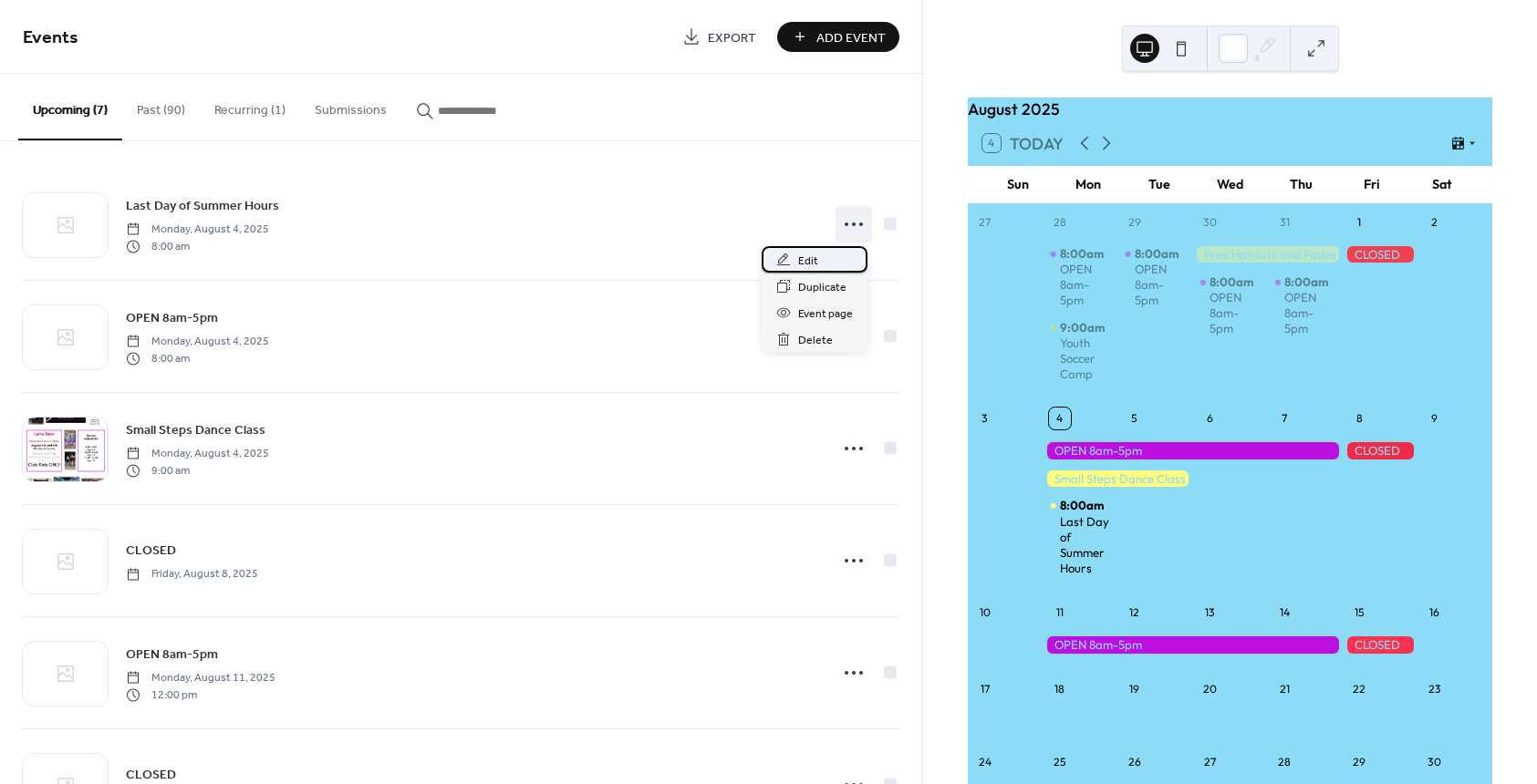 click on "Edit" at bounding box center (815, 259) 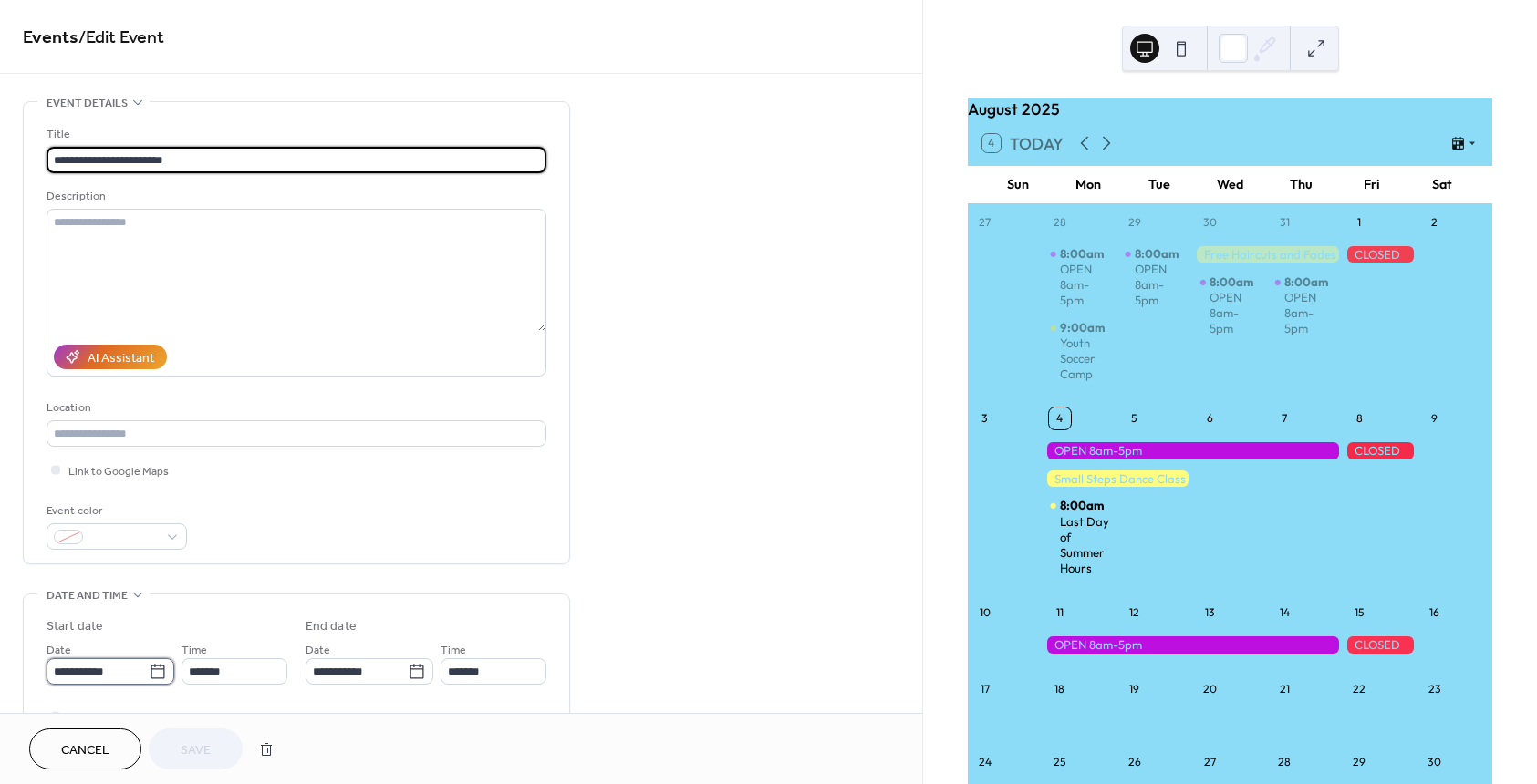 click on "**********" at bounding box center [98, 671] 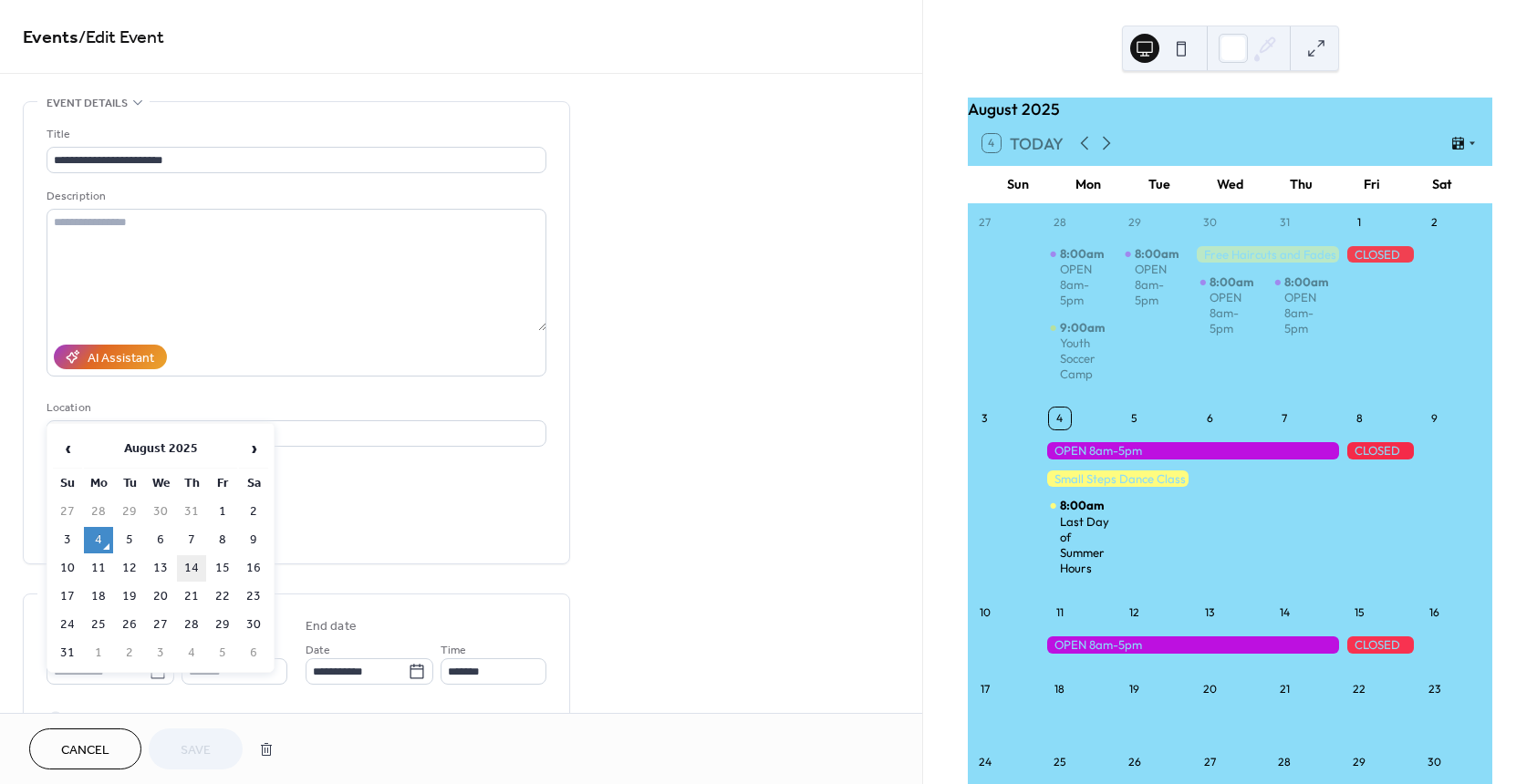 click on "14" at bounding box center (192, 568) 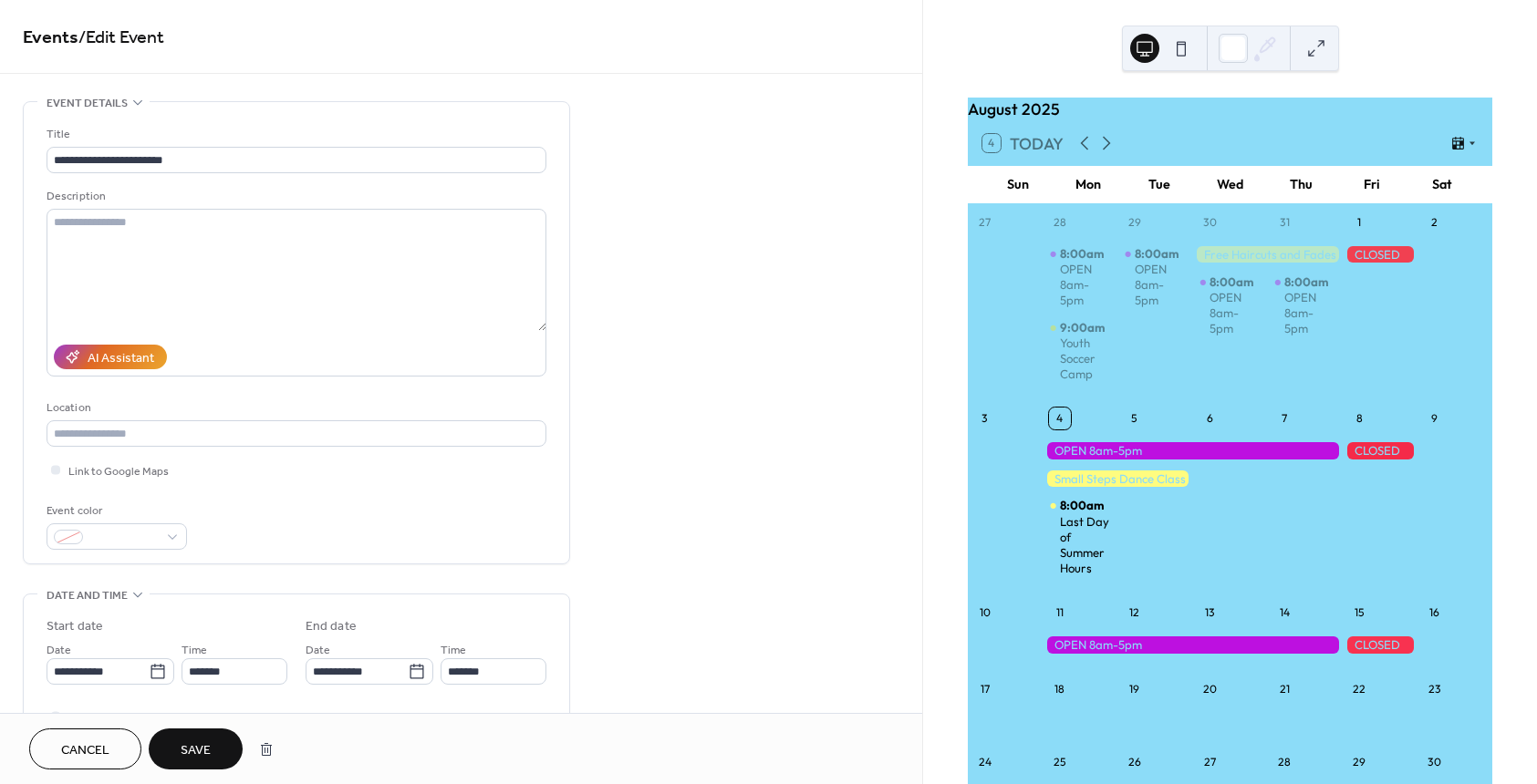 click on "Save" at bounding box center [195, 750] 